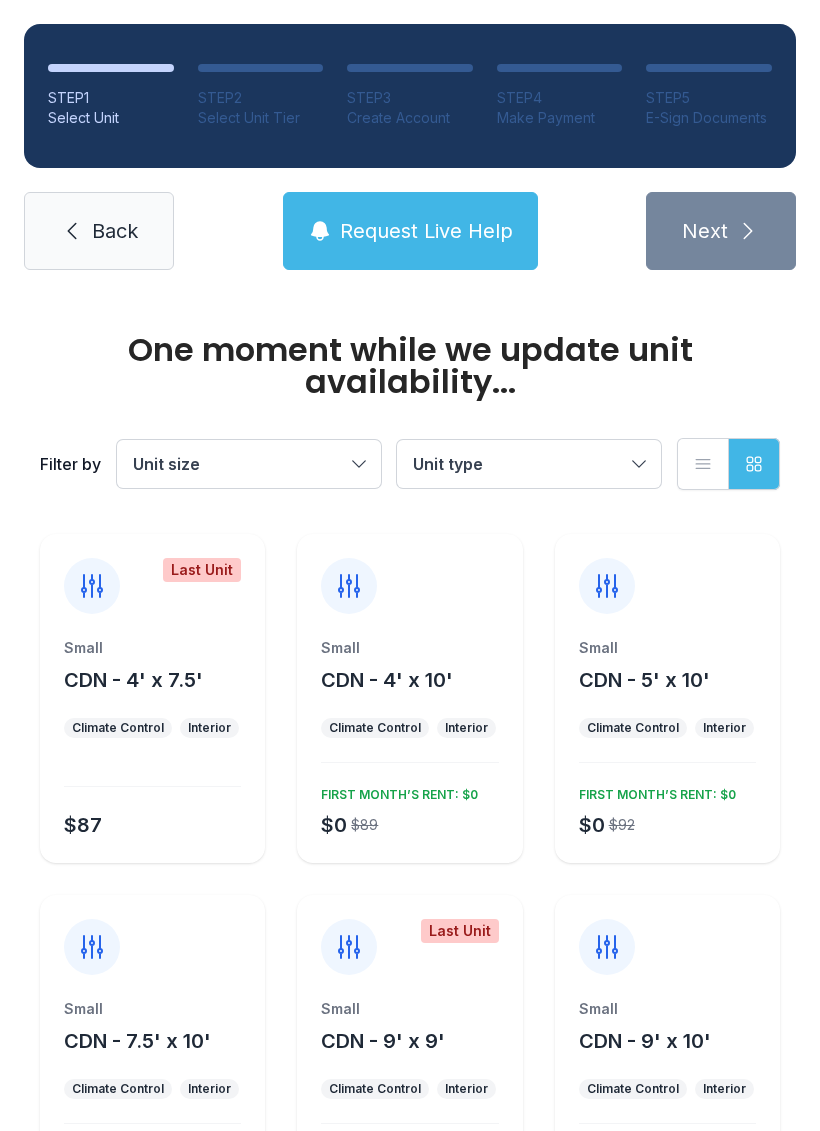 scroll, scrollTop: 0, scrollLeft: 0, axis: both 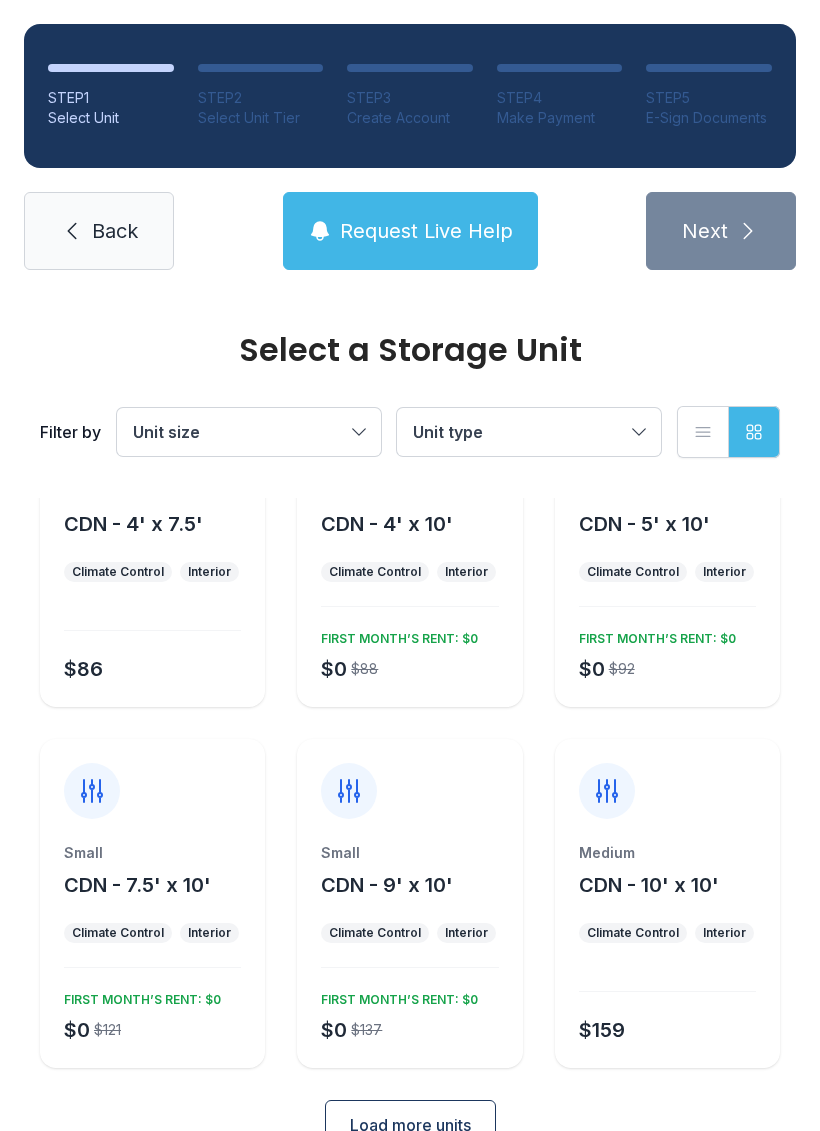 click on "Small CDN - 4' x 7.5' Climate Control Interior $86" at bounding box center [152, 594] 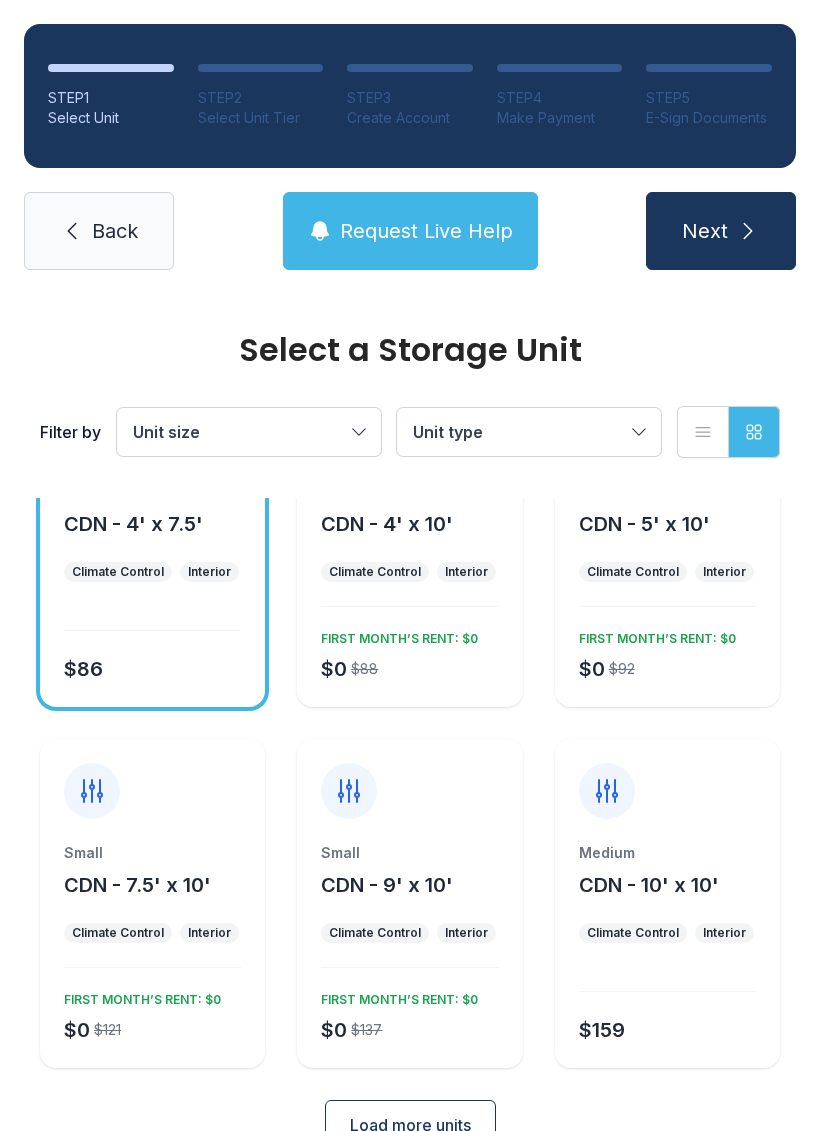 click on "Next" at bounding box center (721, 231) 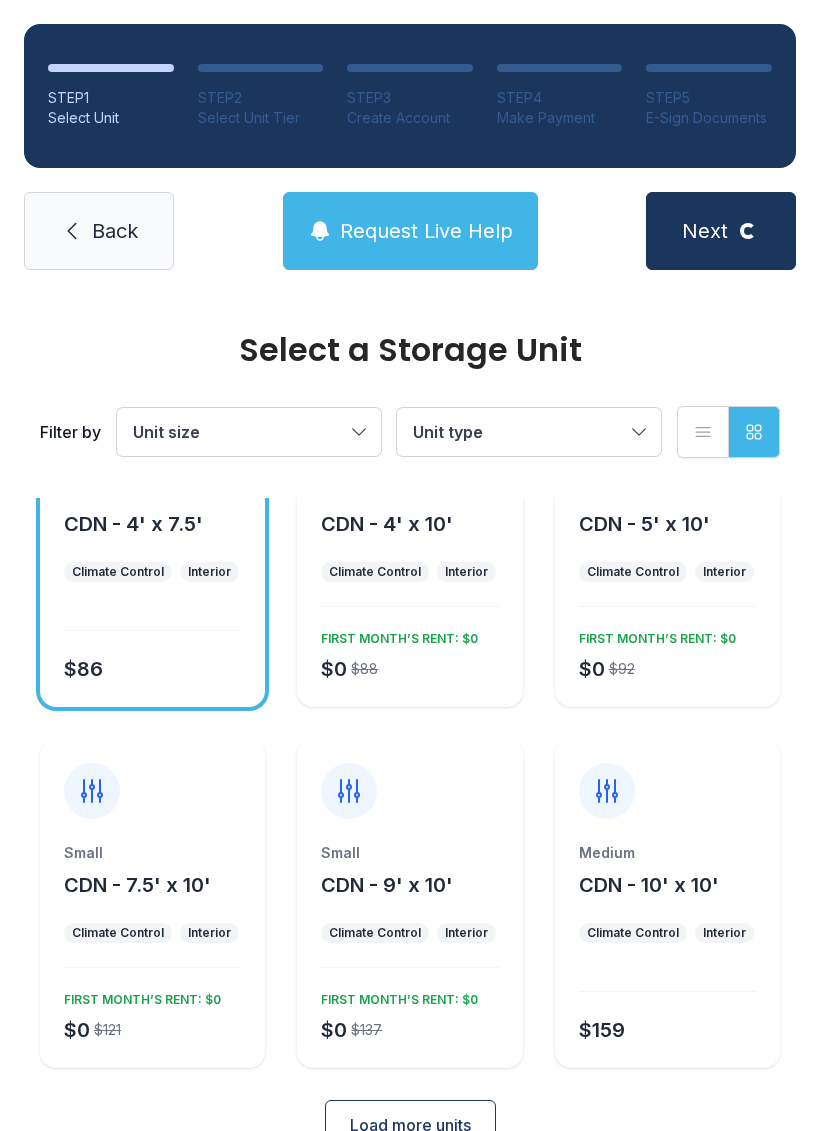 click on "Unit type" at bounding box center (529, 432) 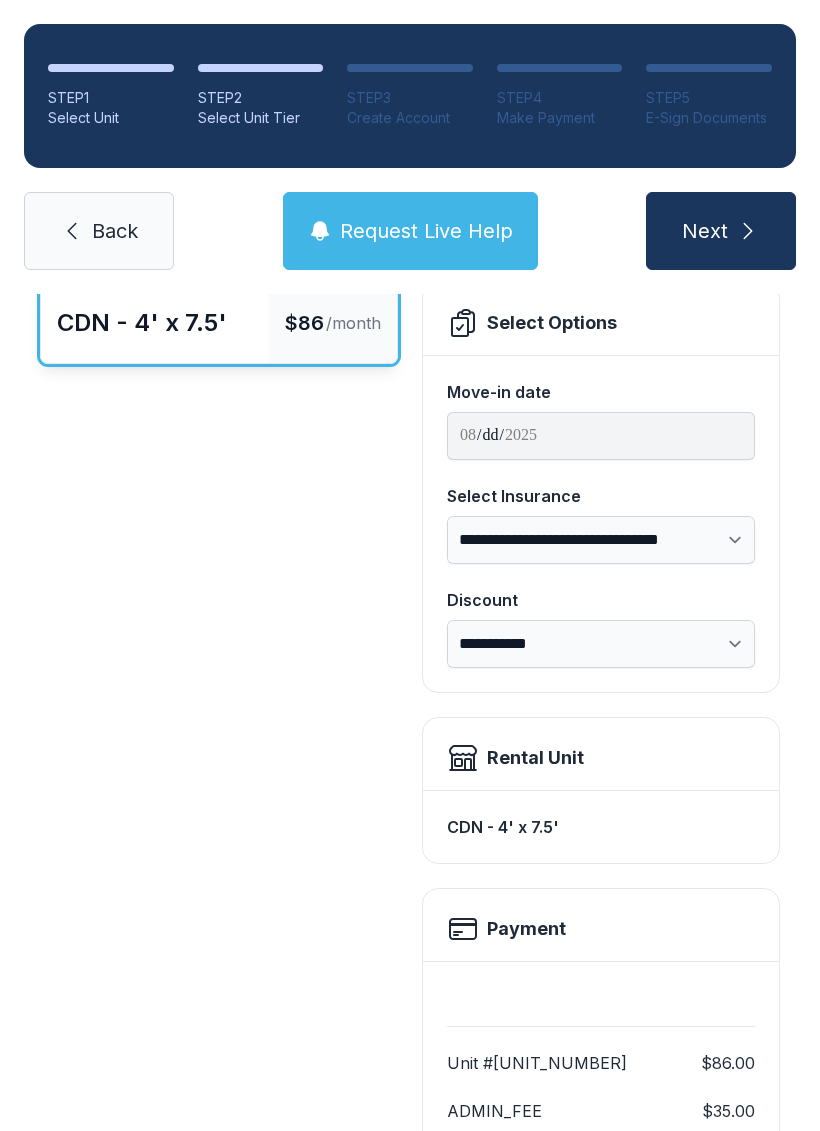 scroll, scrollTop: 0, scrollLeft: 0, axis: both 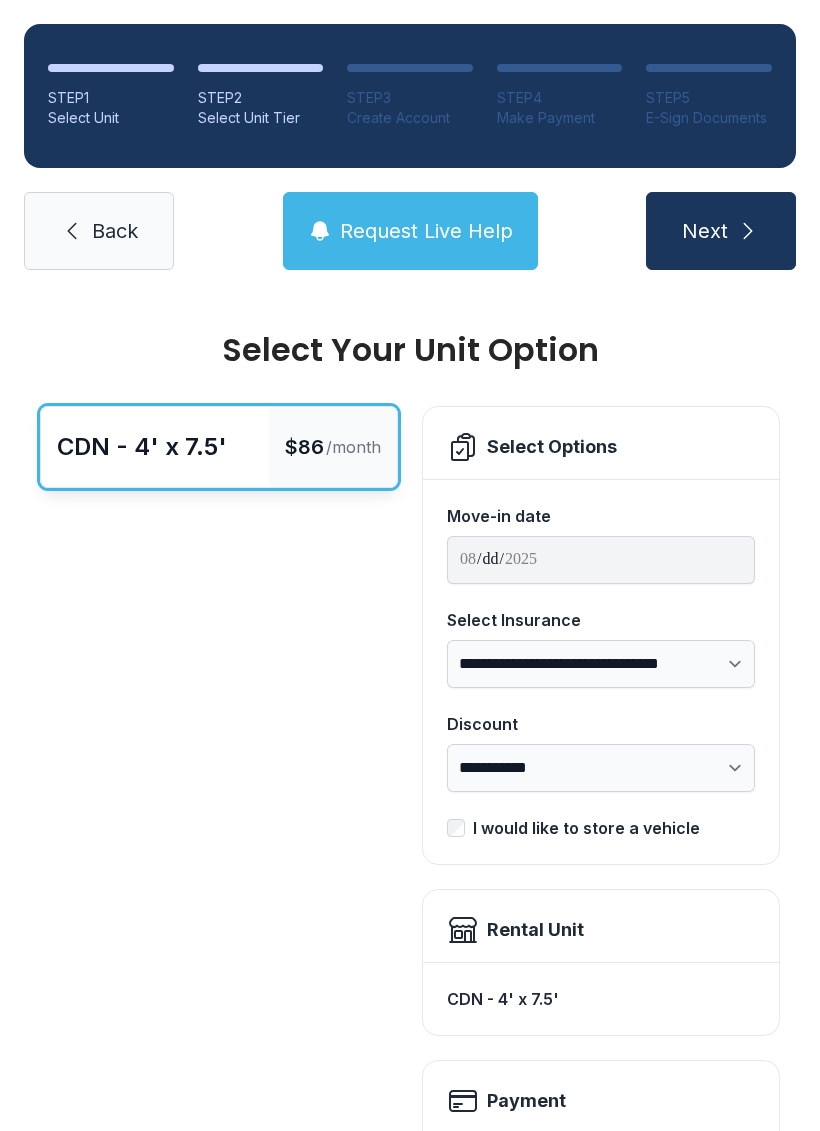 click on "Back" at bounding box center [99, 231] 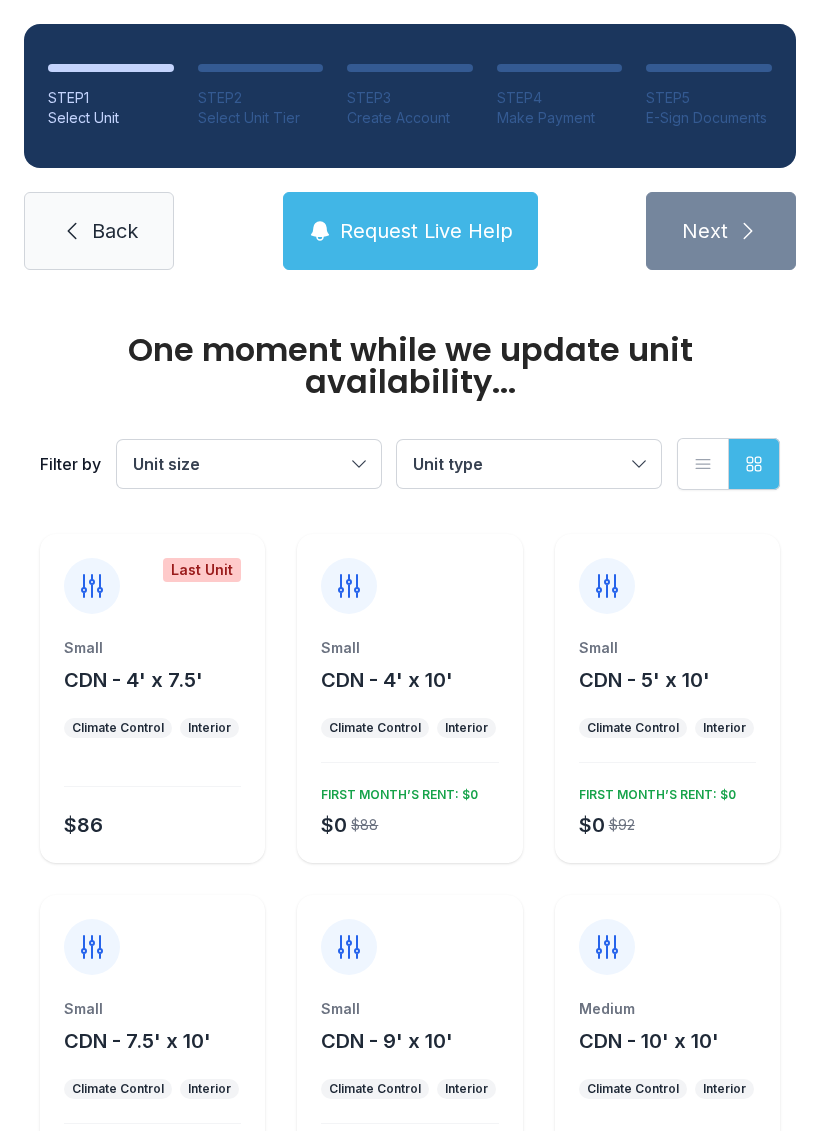 click on "Back" at bounding box center [115, 231] 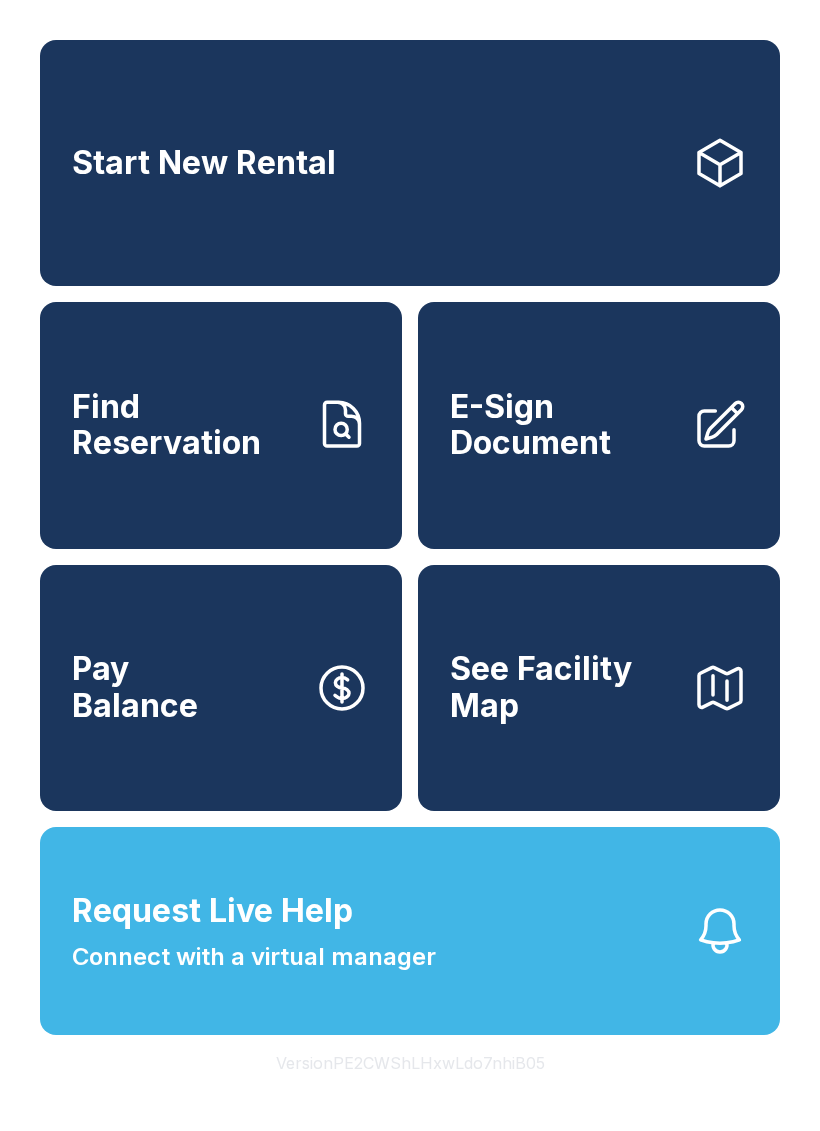 click on "See Facility Map" at bounding box center [563, 687] 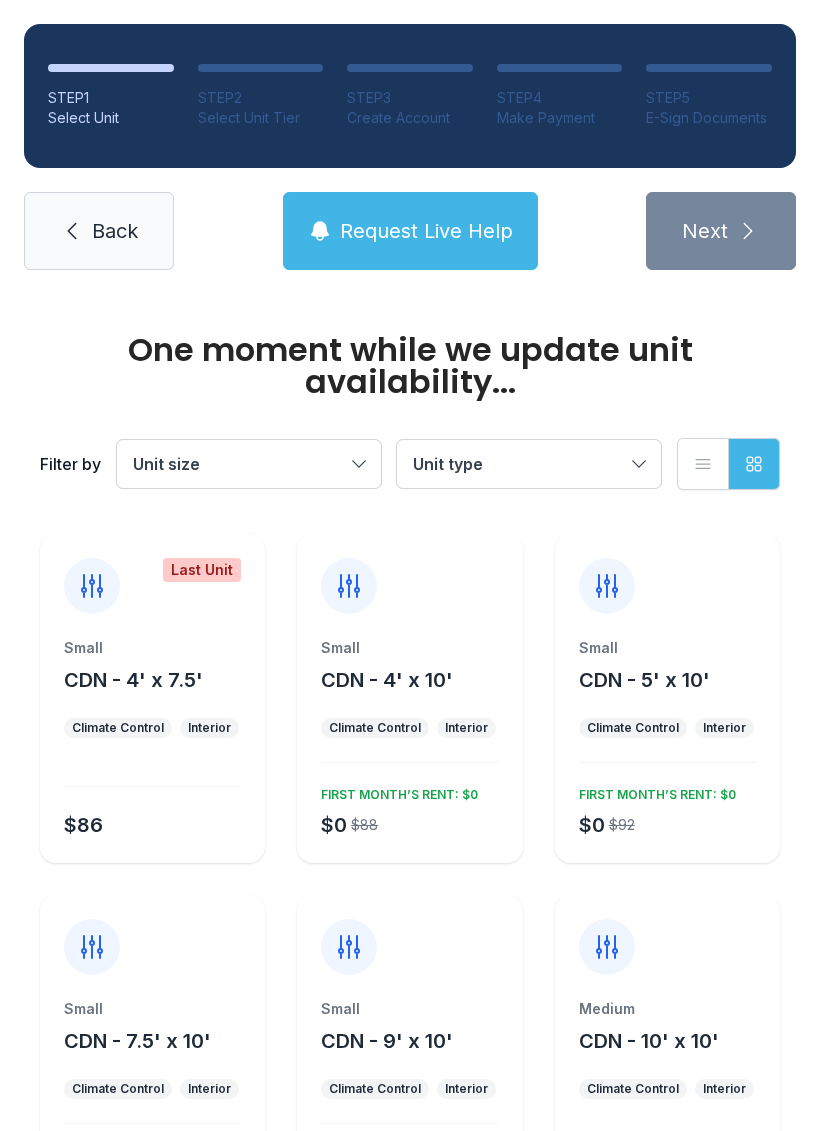 click on "Request Live Help" at bounding box center [410, 231] 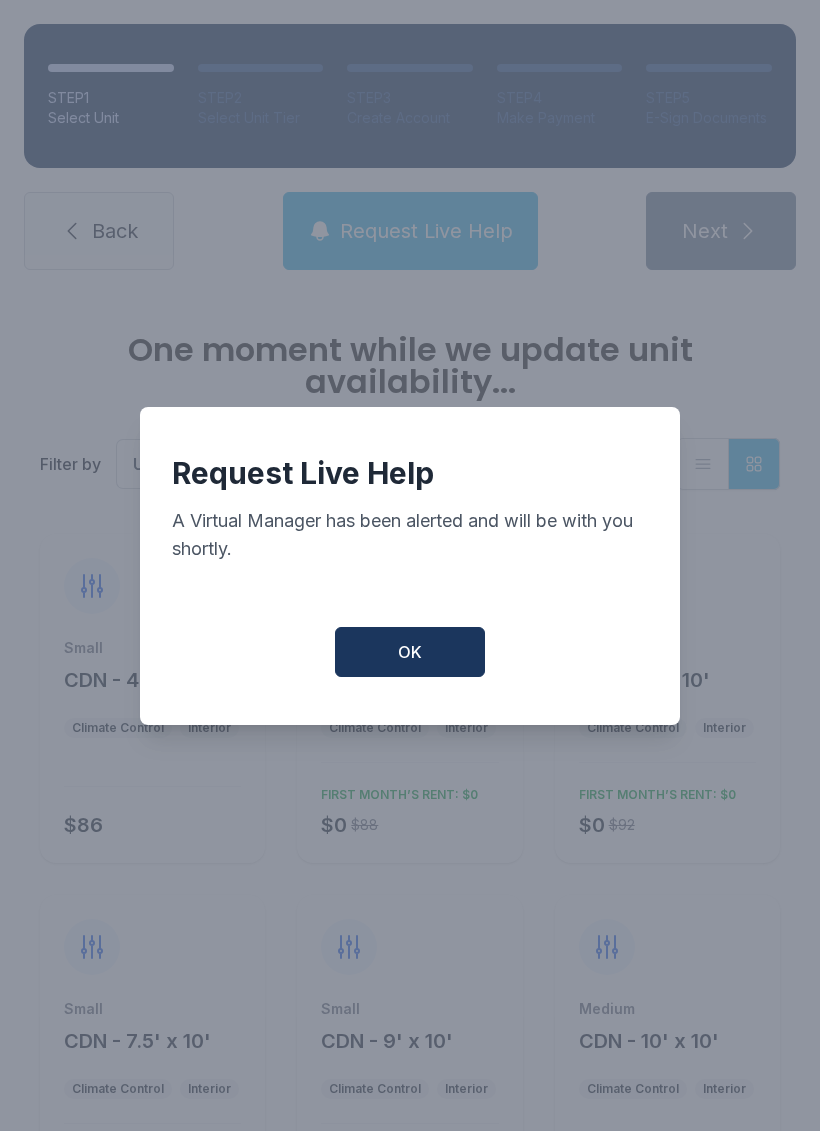 click on "OK" at bounding box center (410, 652) 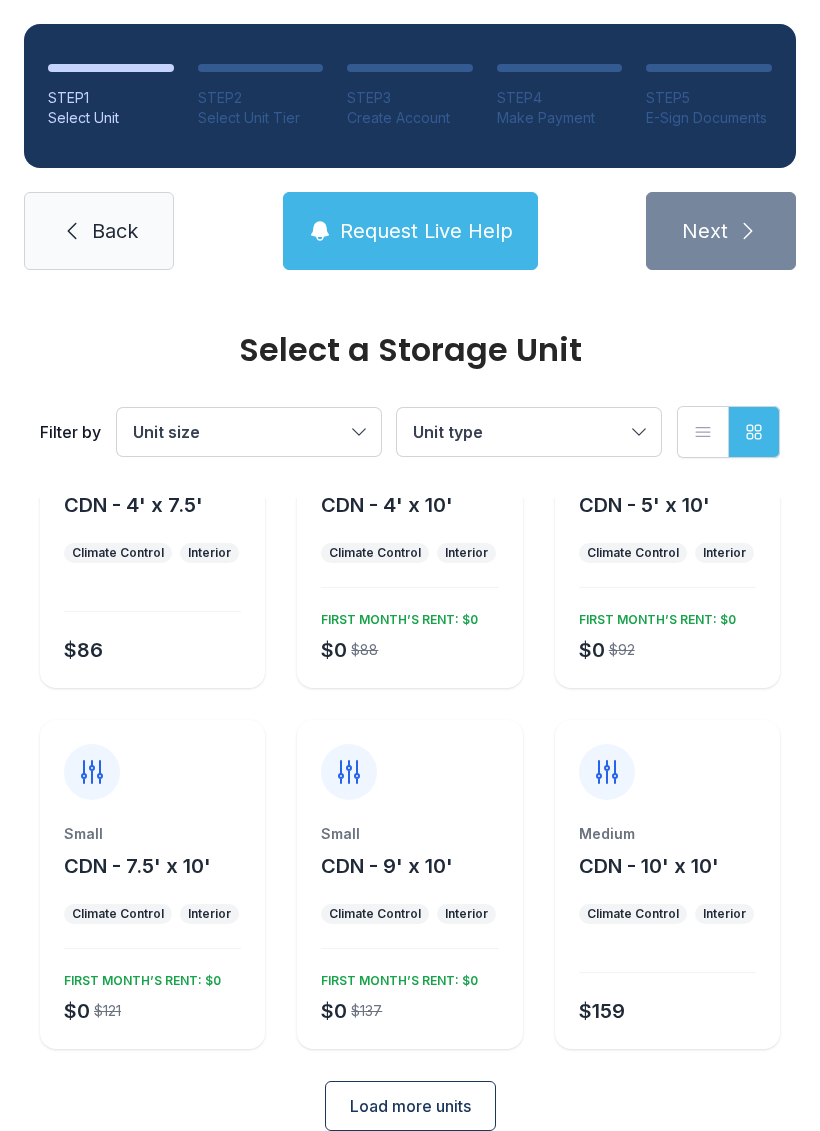 scroll, scrollTop: 142, scrollLeft: 0, axis: vertical 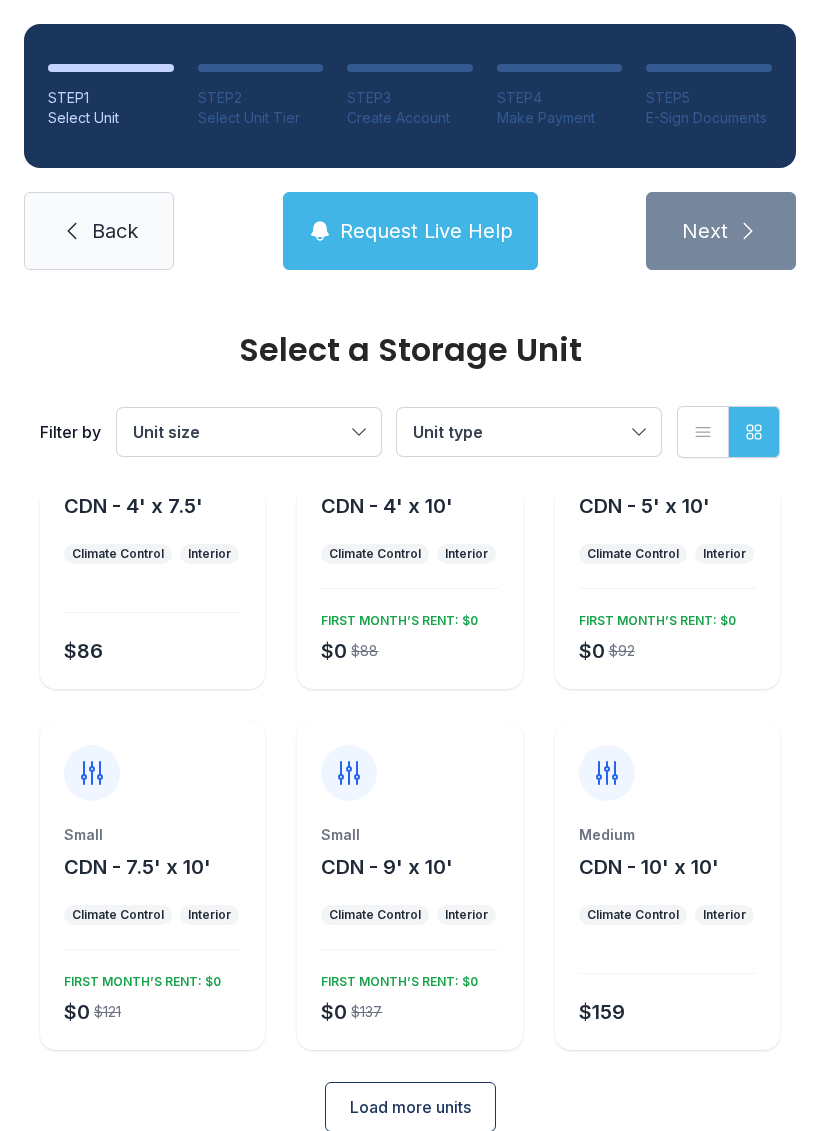 click on "Unit type" at bounding box center [519, 432] 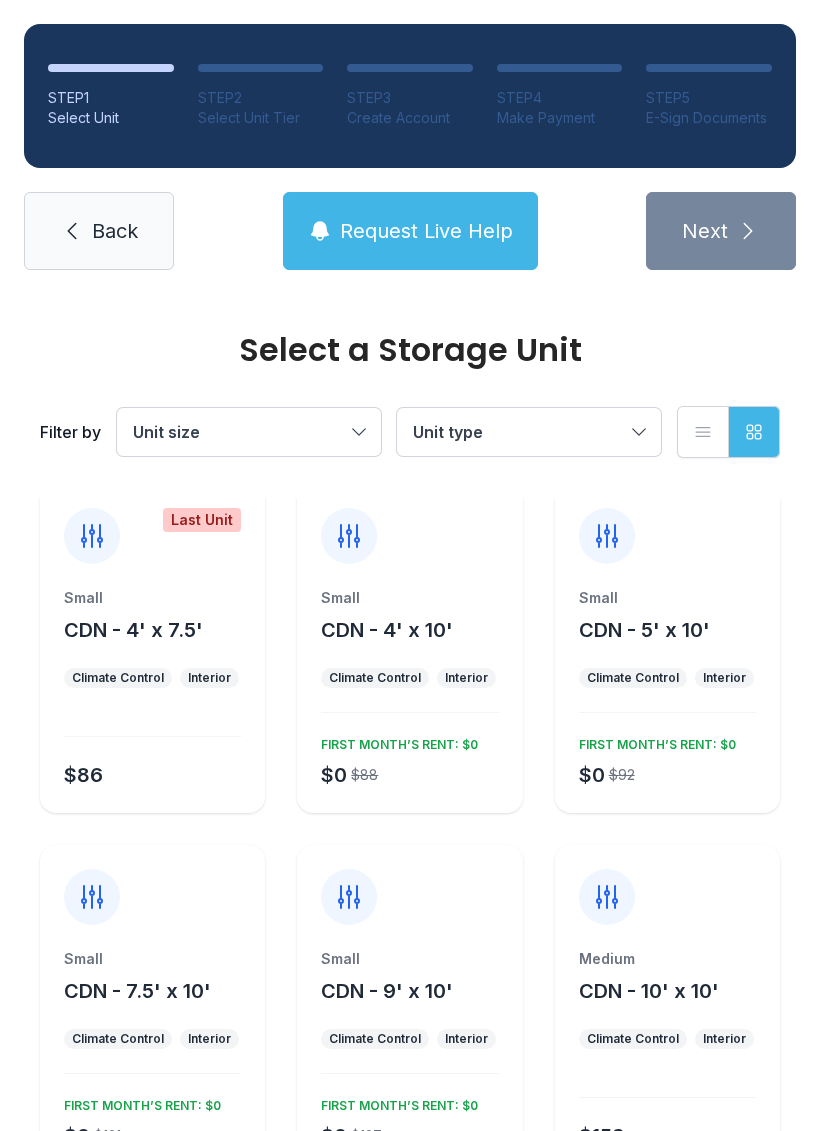 scroll, scrollTop: 23, scrollLeft: 0, axis: vertical 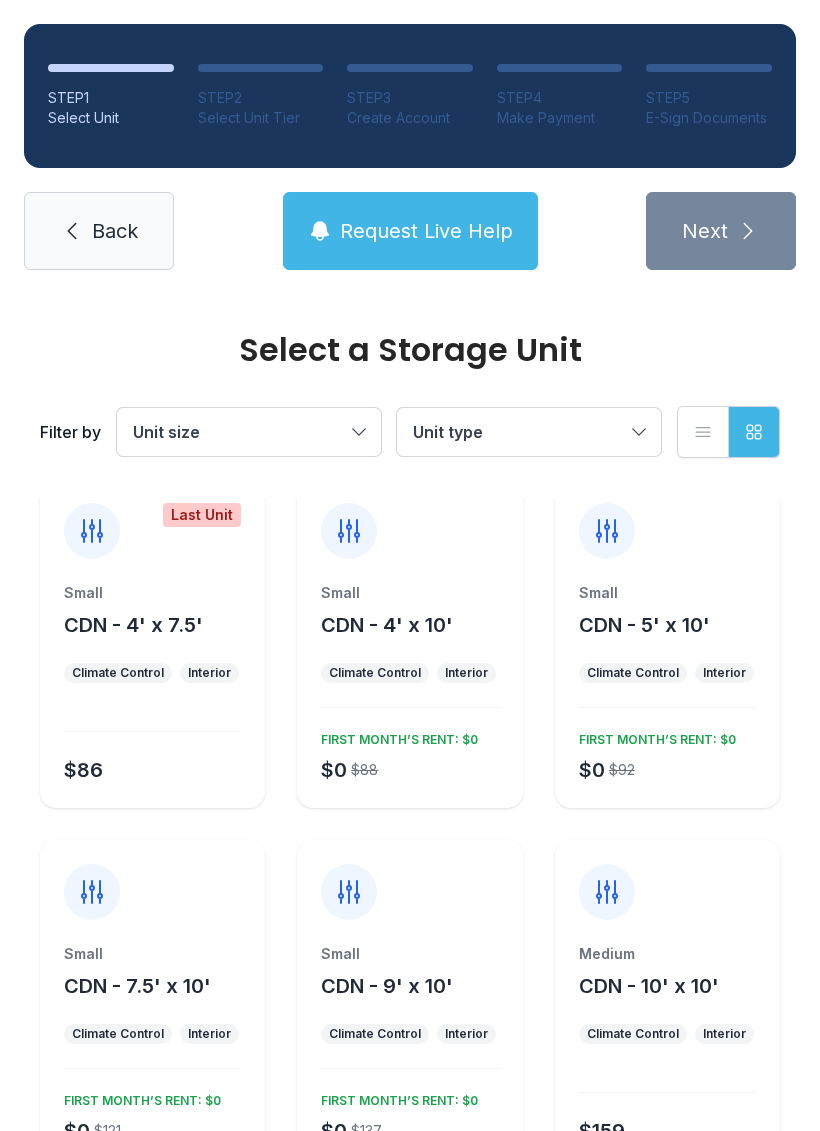 click on "Climate Control" at bounding box center (118, 1034) 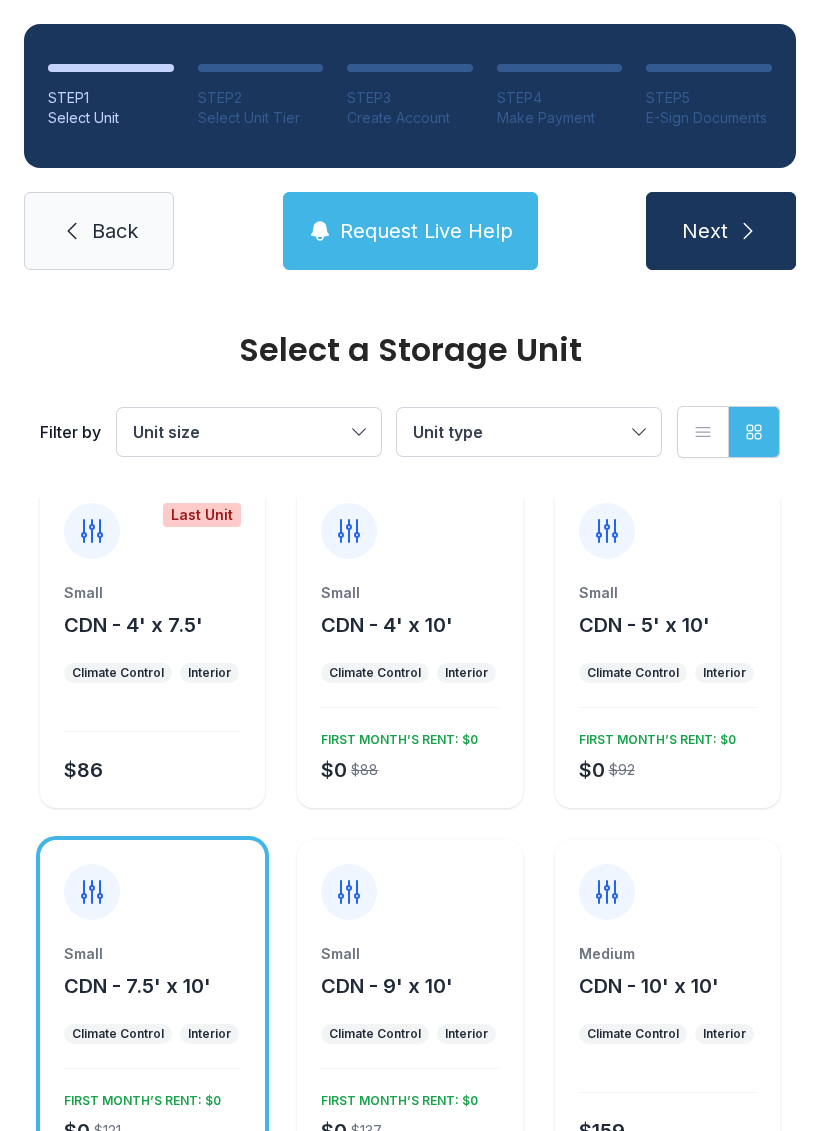 click on "Request Live Help" at bounding box center [426, 231] 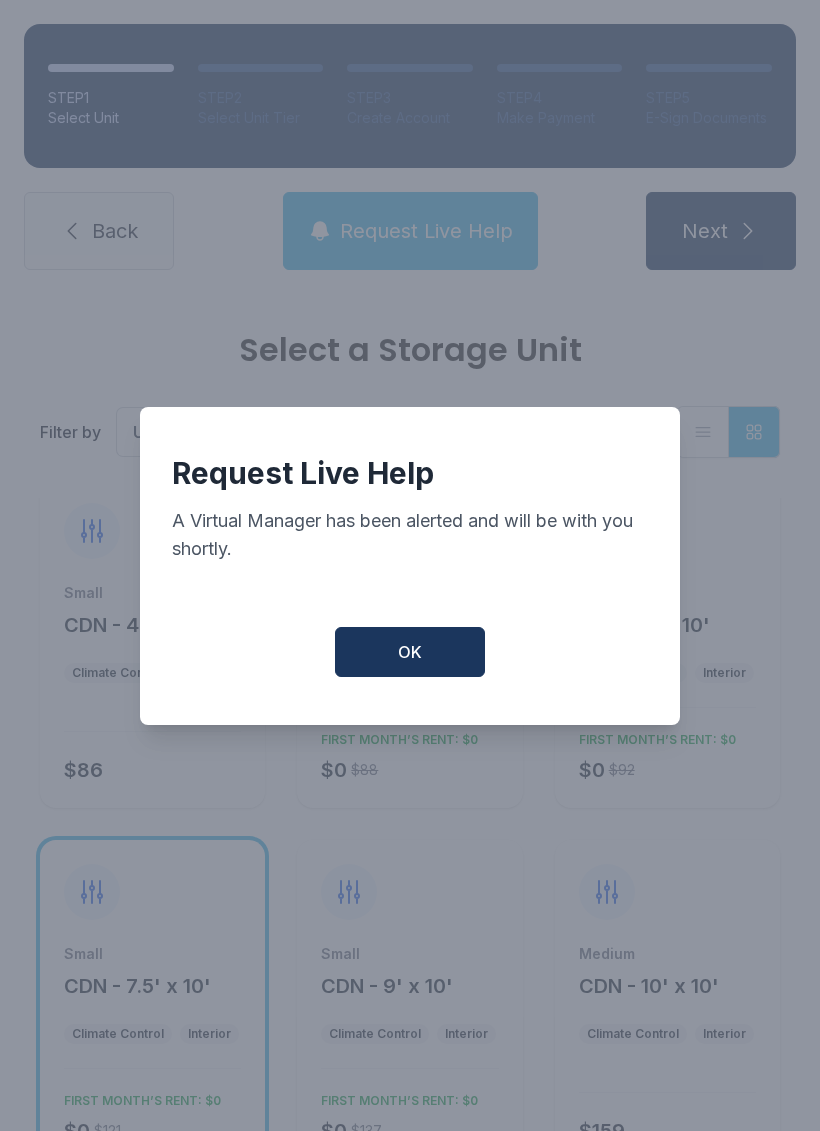 click on "Request Live Help A Virtual Manager has been alerted and will be with you shortly. OK" at bounding box center (410, 566) 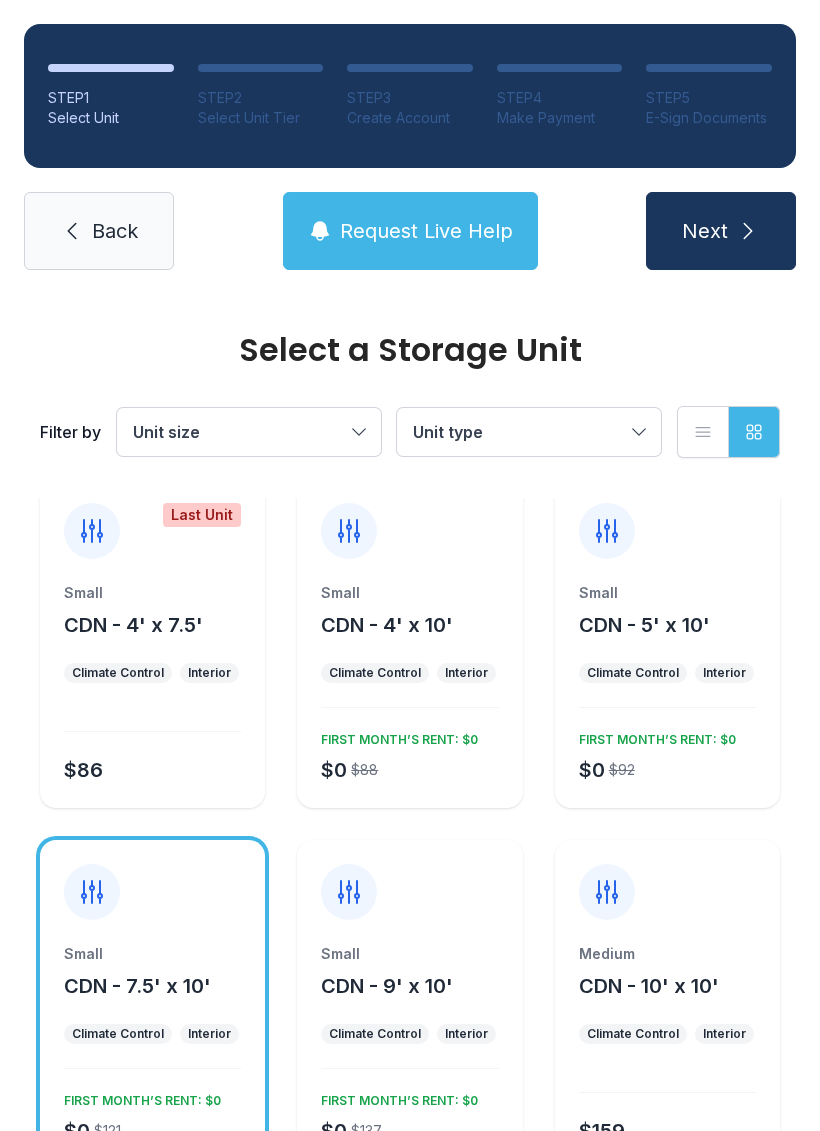click on "Unit size" at bounding box center [249, 432] 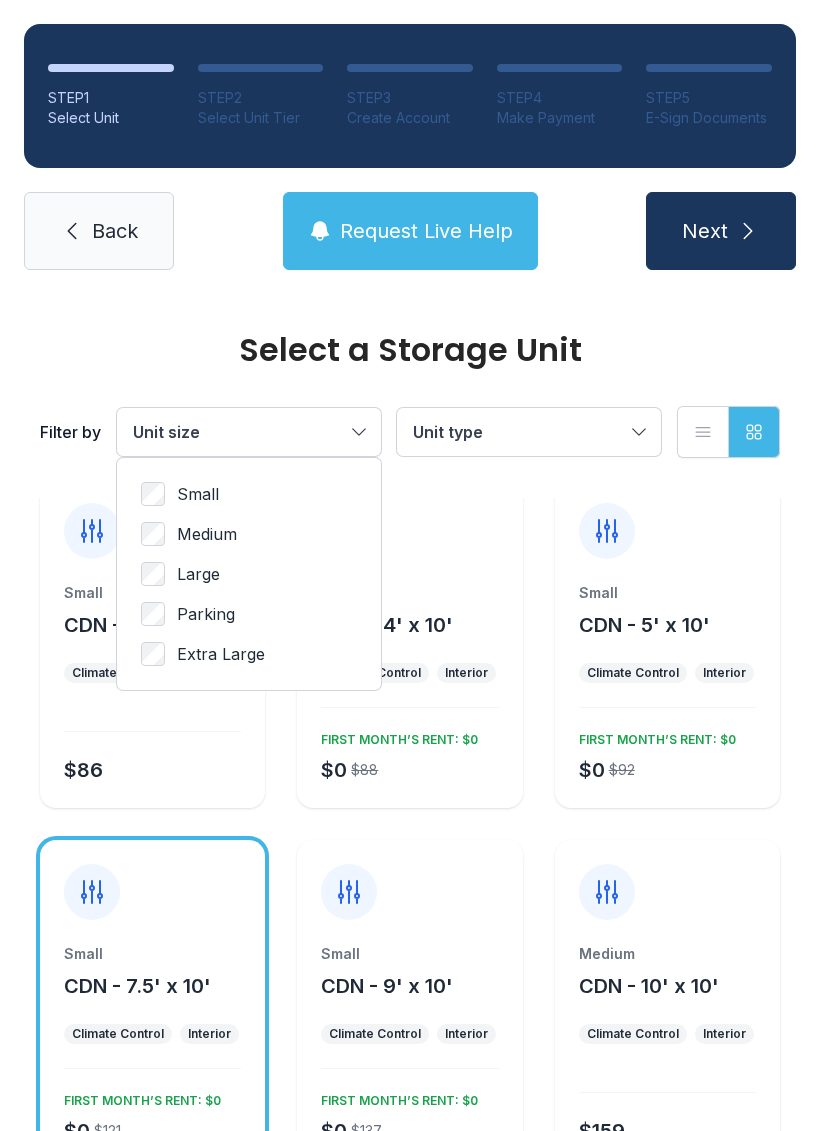 click on "Small" at bounding box center [249, 494] 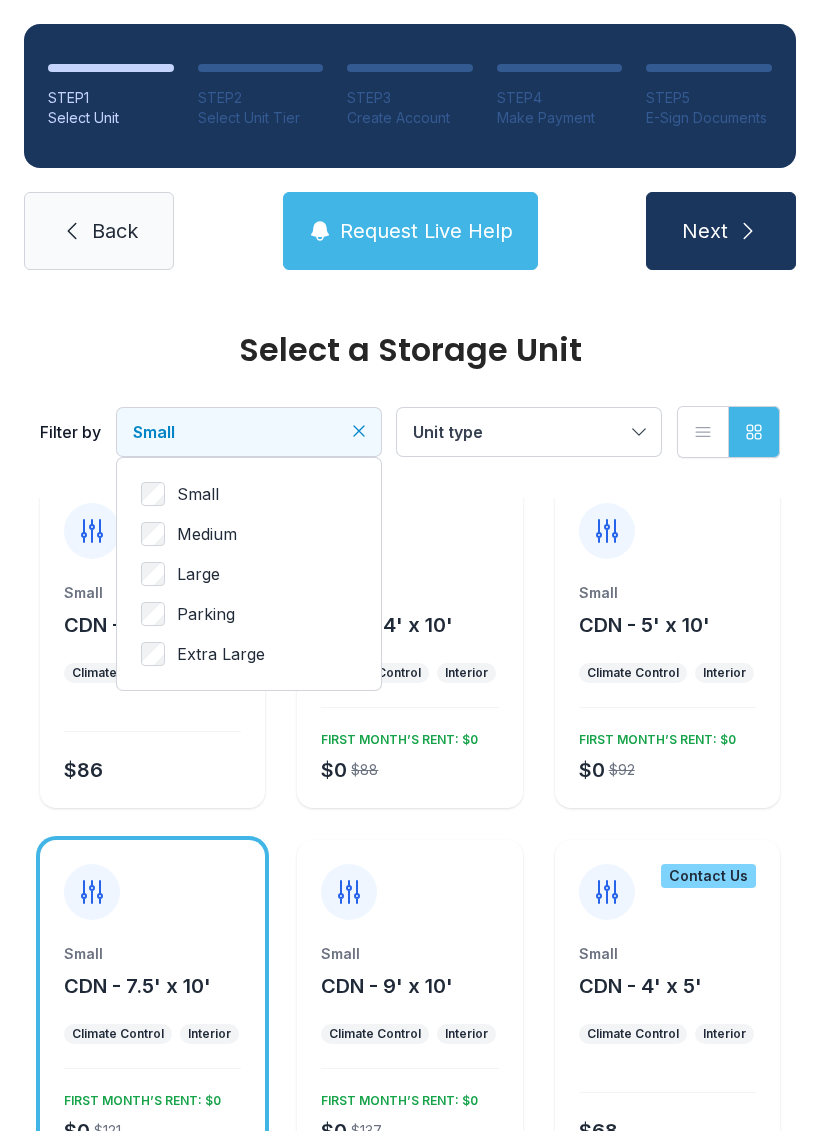 click on "Unit type" at bounding box center (519, 432) 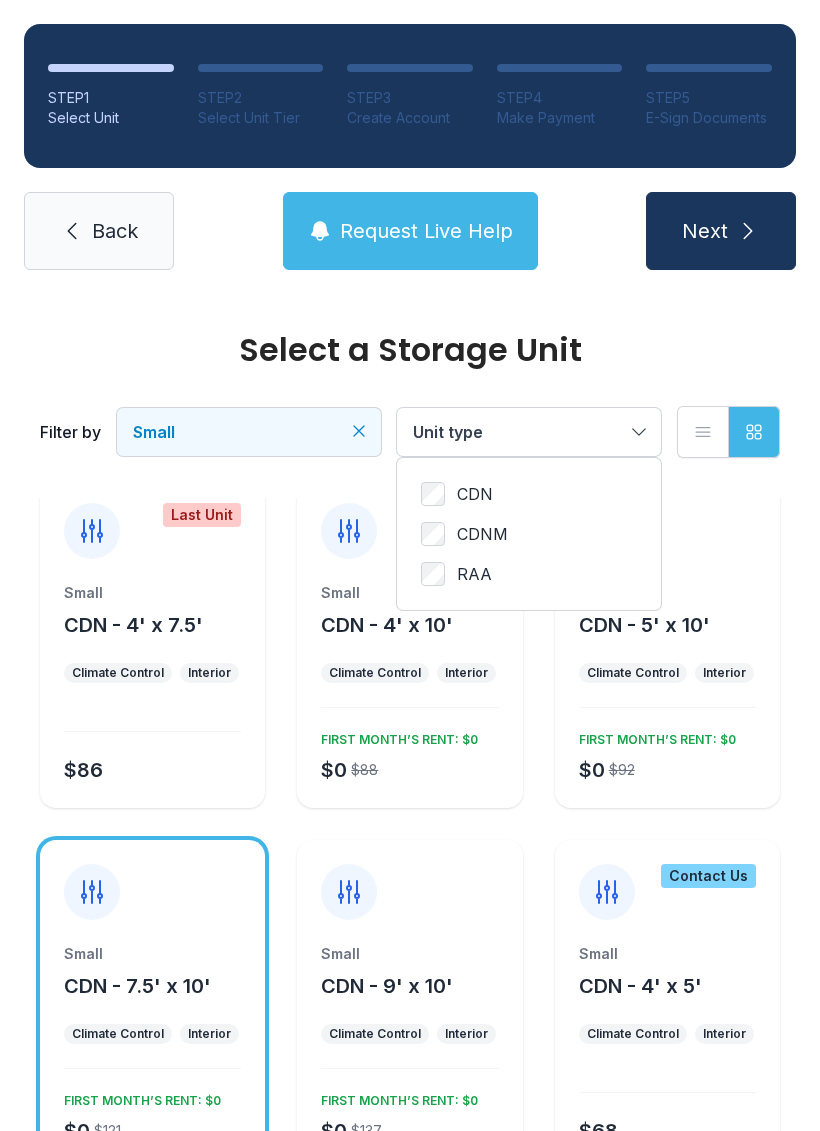 click on "Grid view" at bounding box center [754, 432] 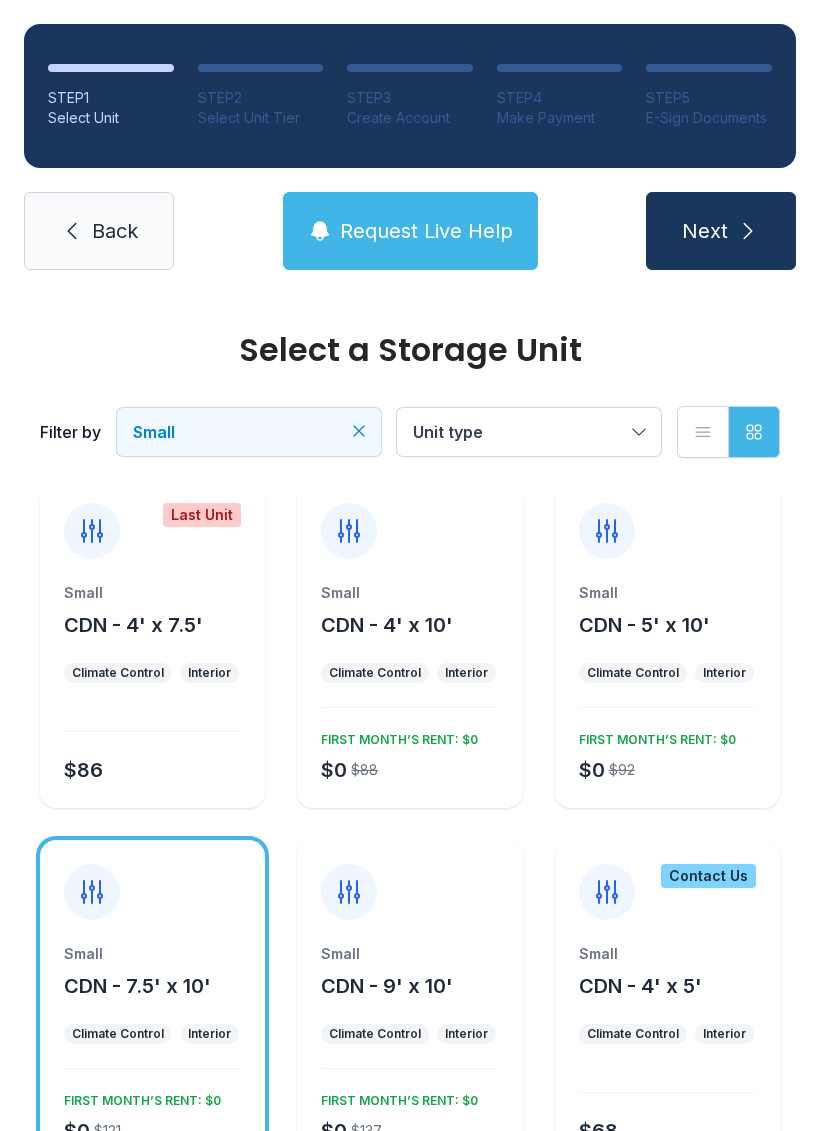click on "Request Live Help" at bounding box center [410, 231] 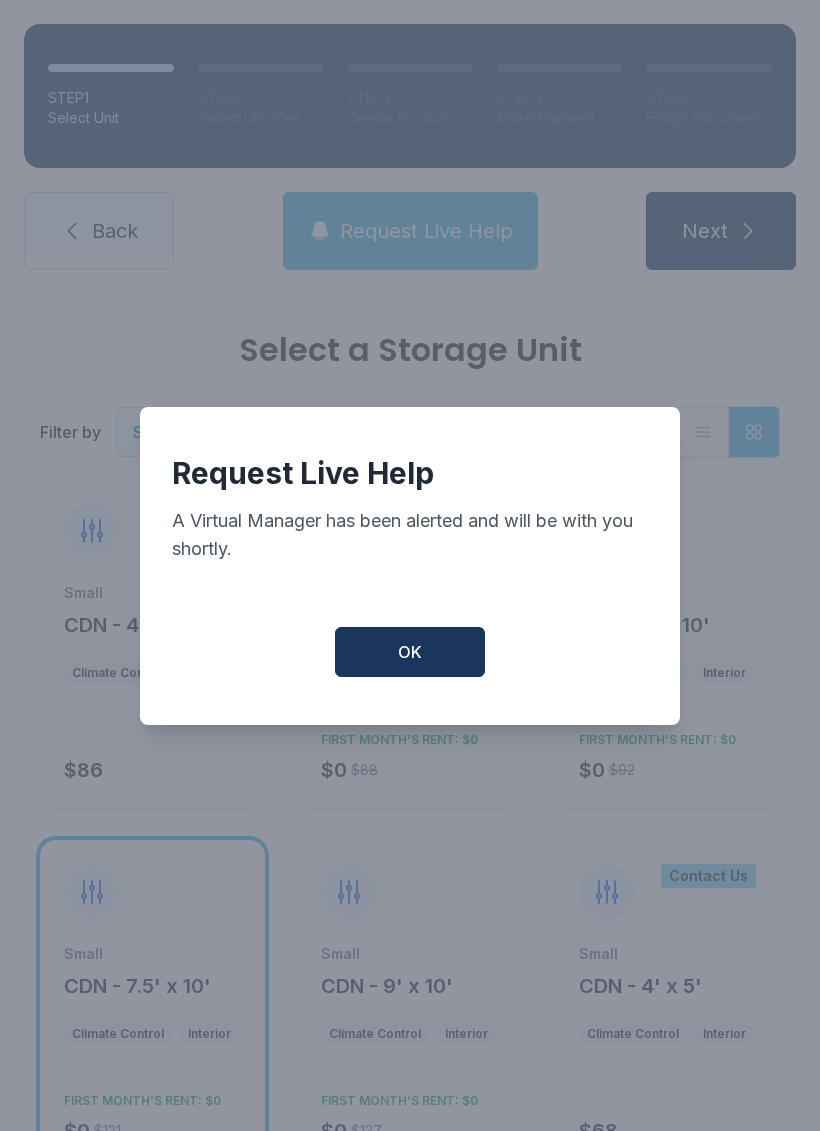 click on "OK" at bounding box center [410, 652] 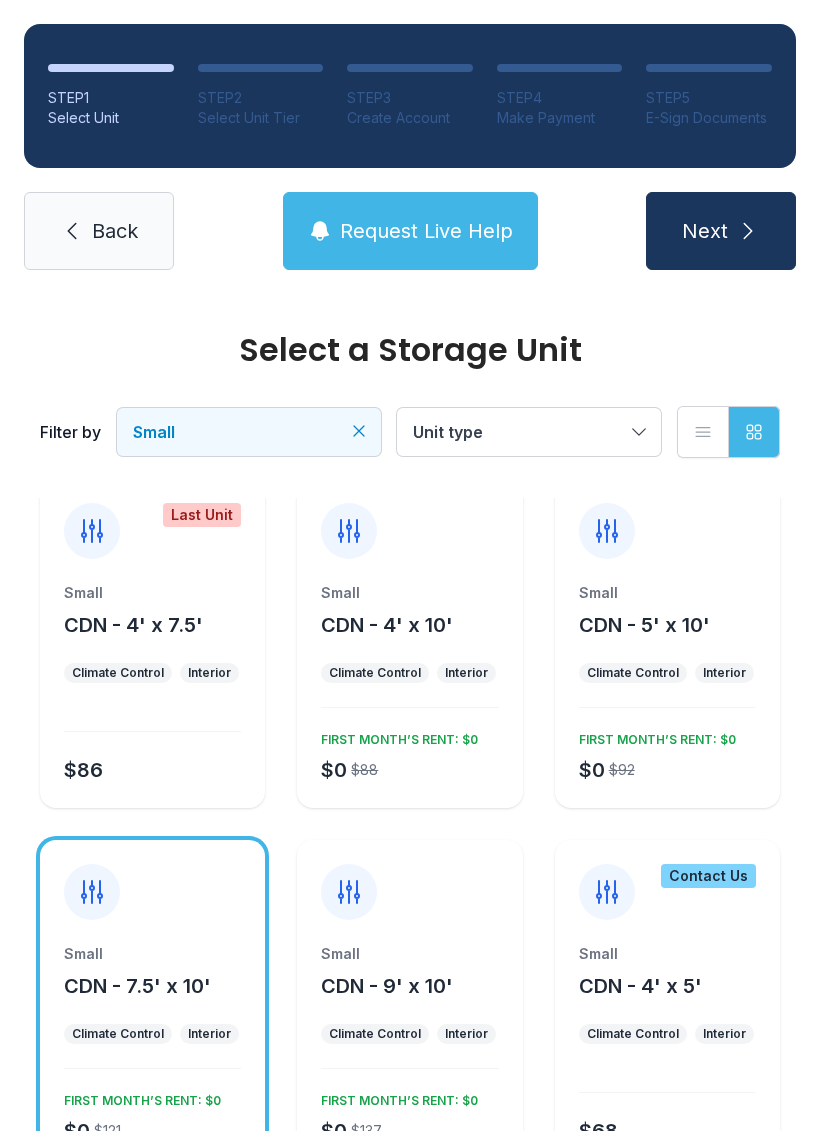 click on "Small CDN - 4' x 10' Climate Control Interior $0 $88 FIRST MONTH’S RENT: $0" at bounding box center (409, 695) 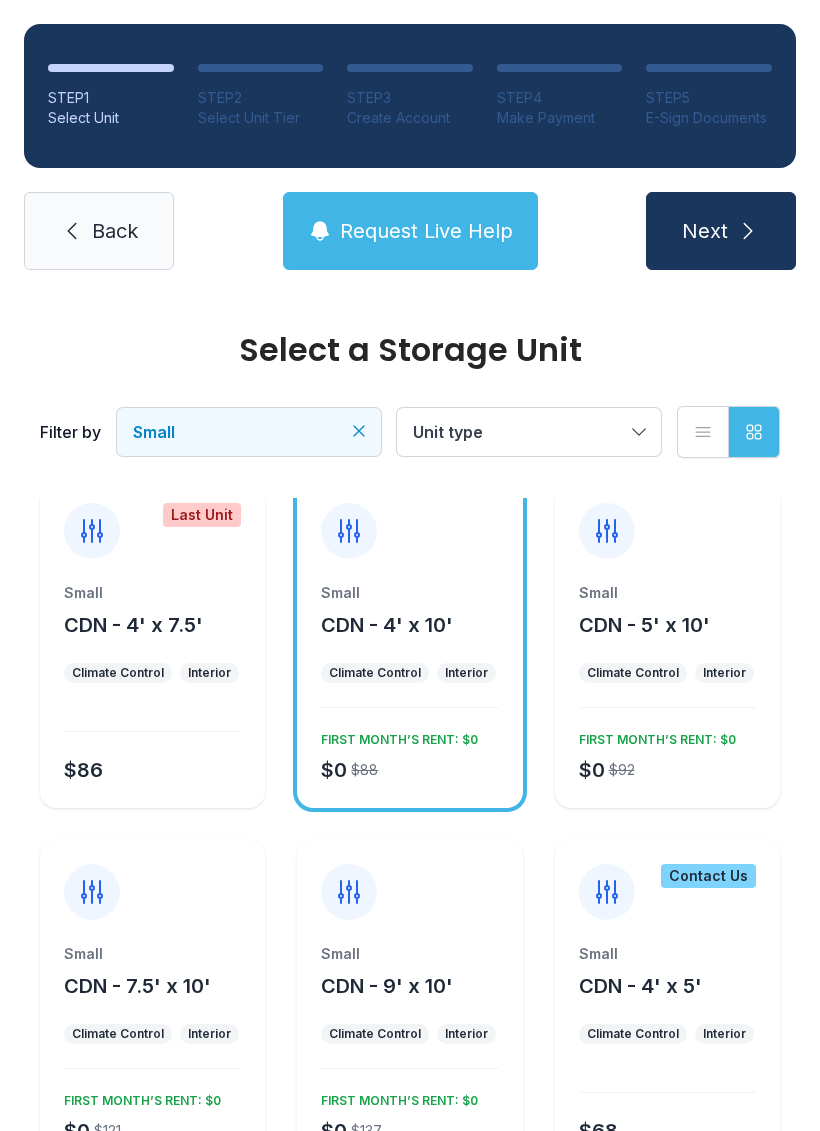 click on "Next" at bounding box center (721, 231) 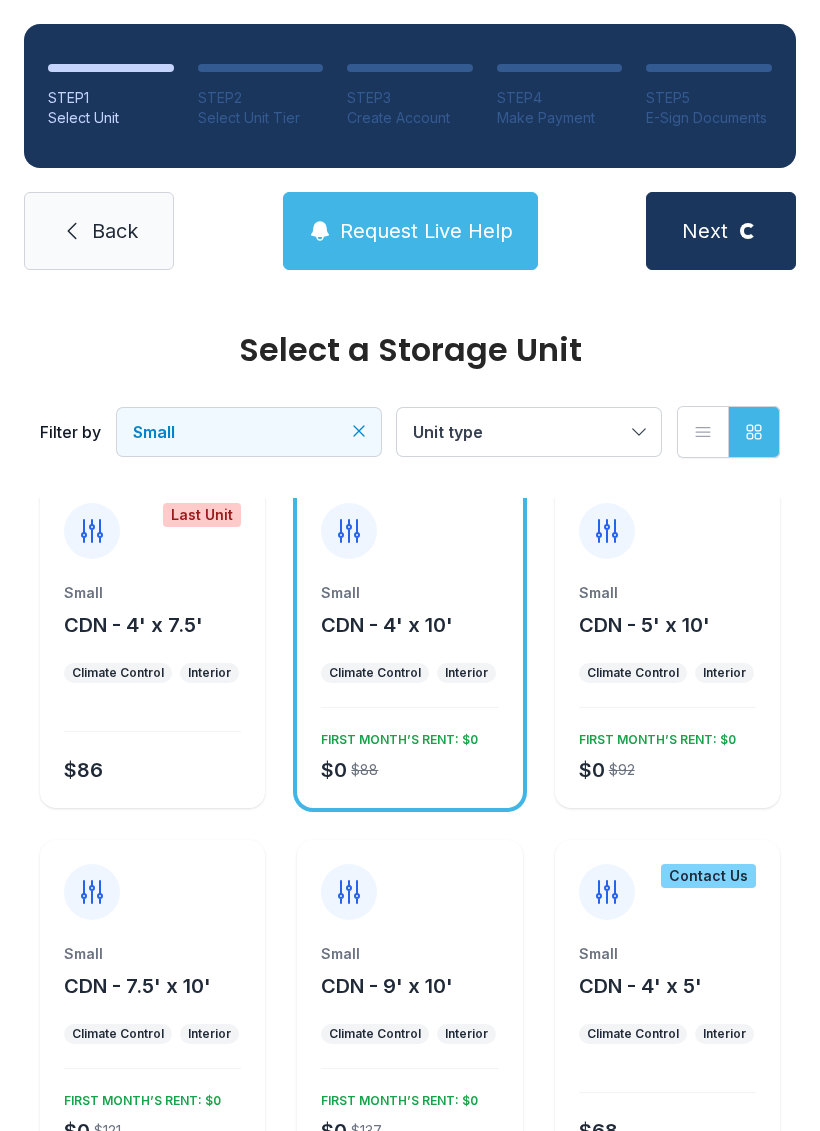 scroll, scrollTop: 0, scrollLeft: 0, axis: both 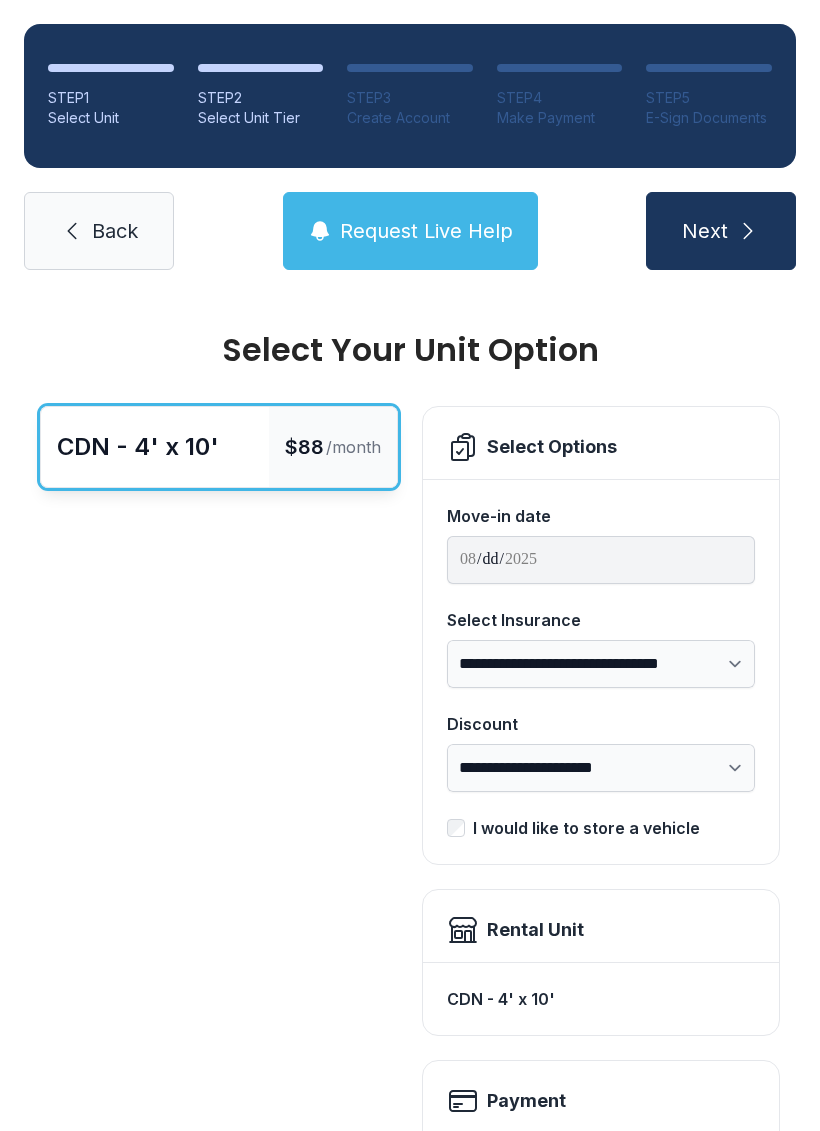 click on "Back" at bounding box center [115, 231] 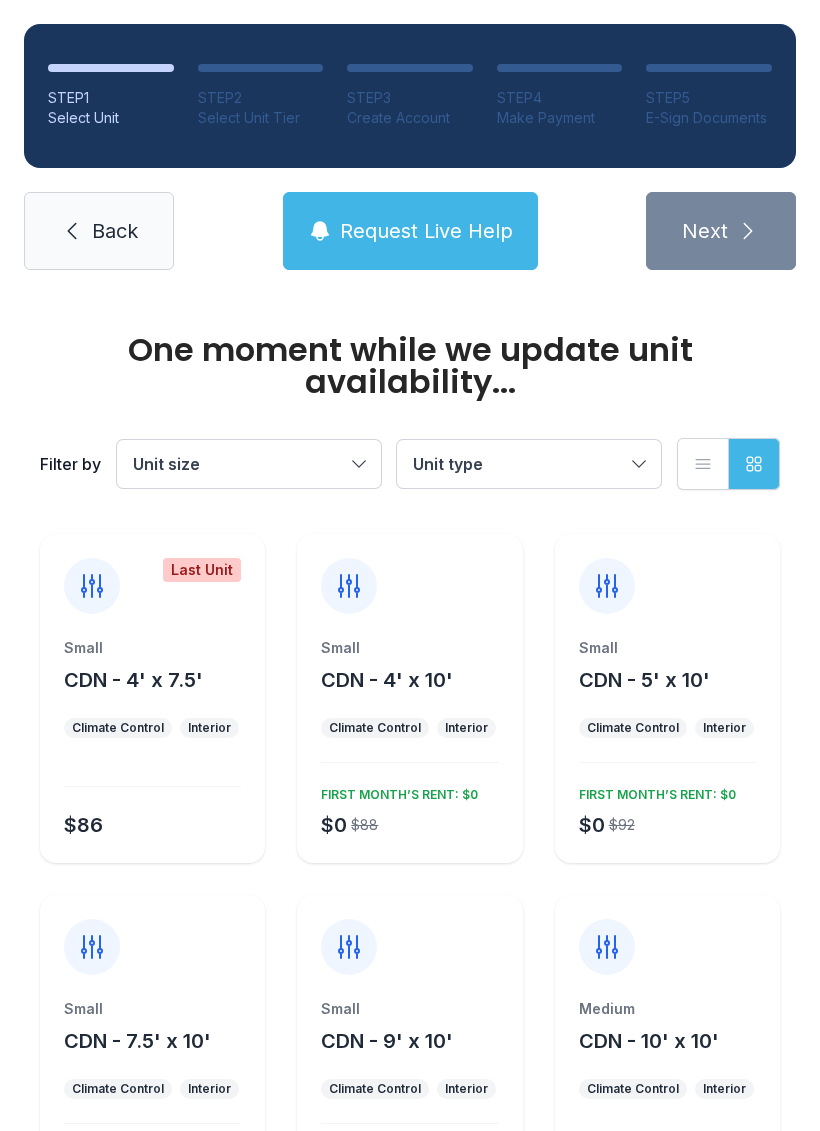 scroll, scrollTop: 0, scrollLeft: 0, axis: both 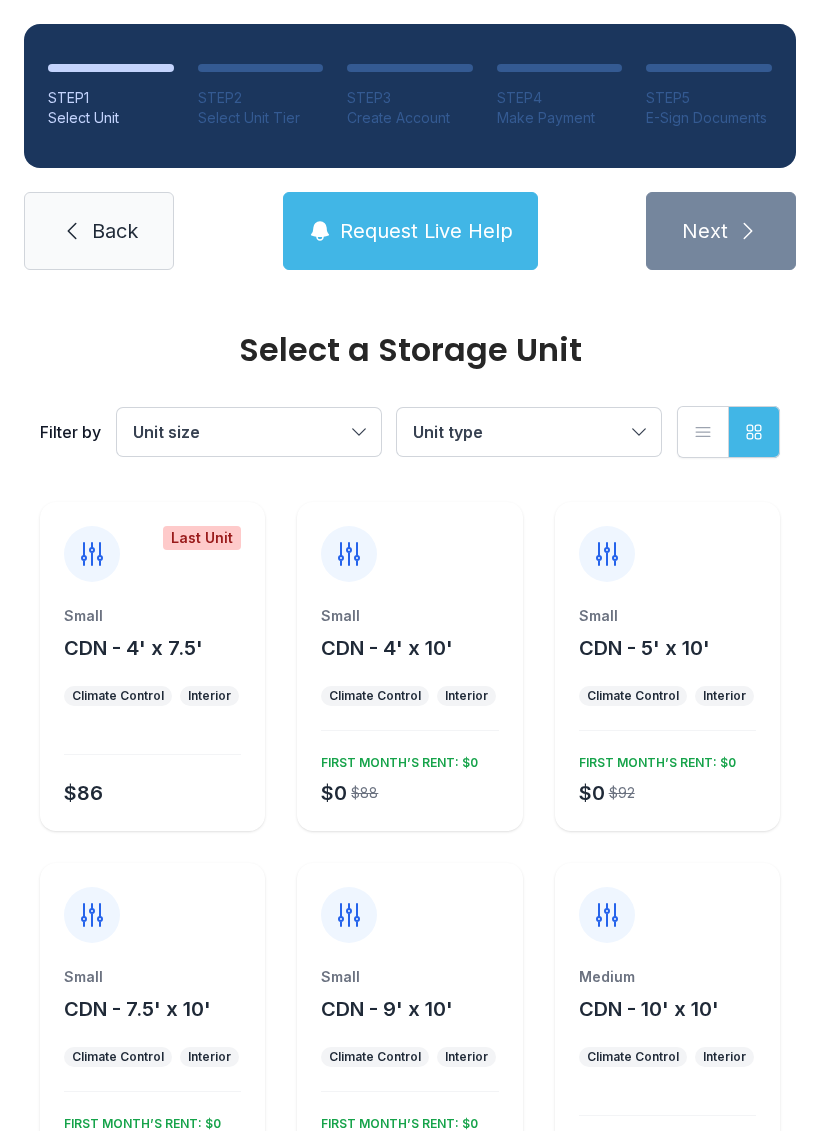 click on "Back" at bounding box center (115, 231) 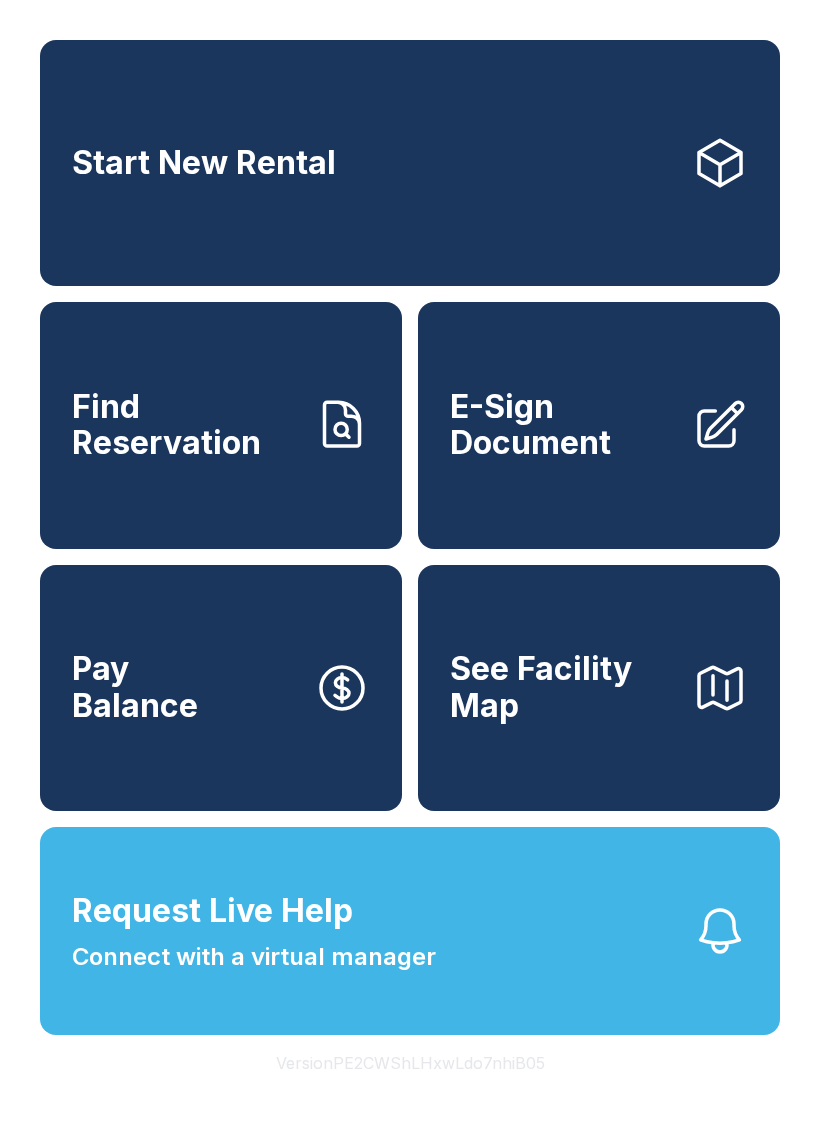 click on "Find Reservation" at bounding box center (185, 425) 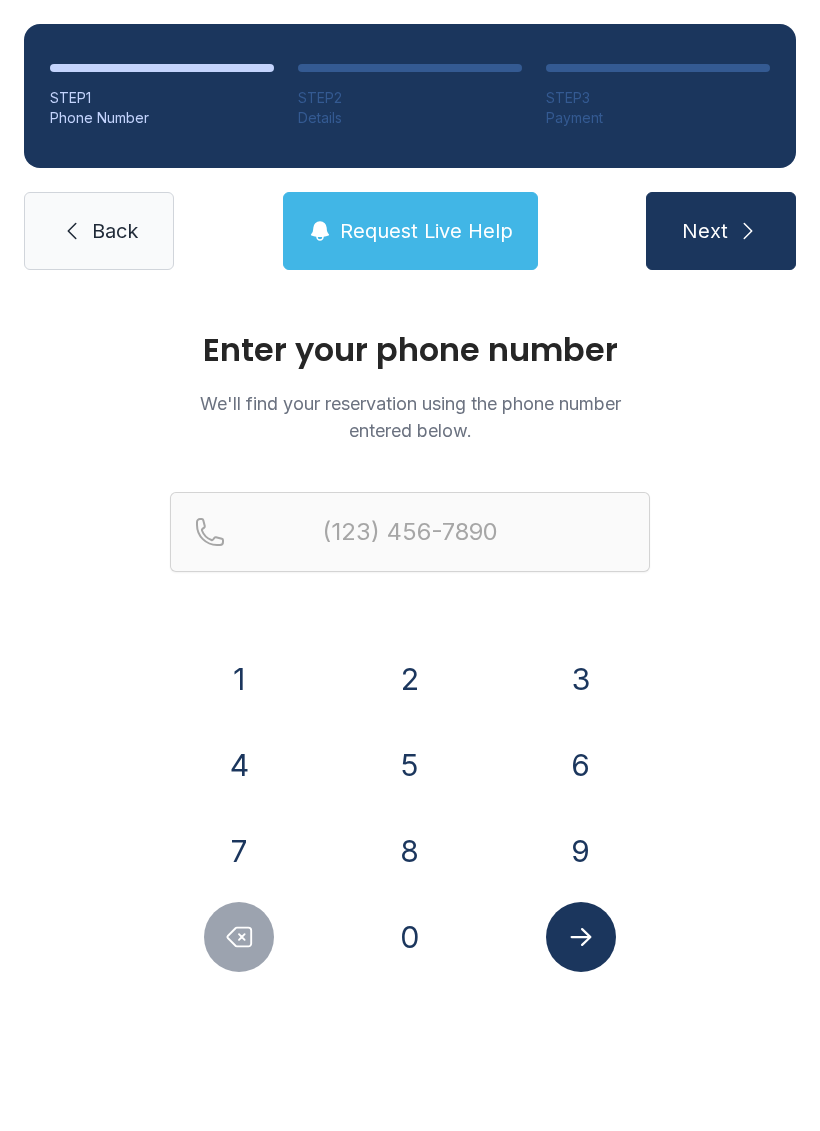 click on "4" at bounding box center [239, 765] 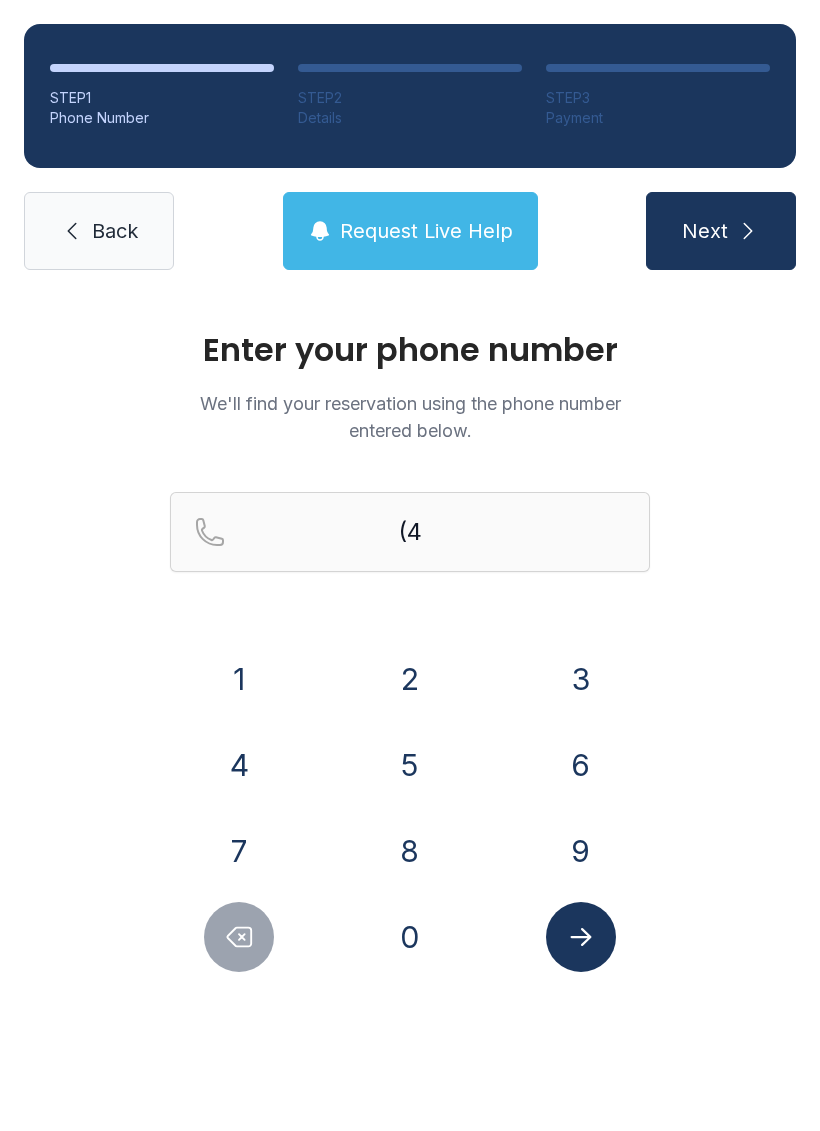click on "1" at bounding box center [239, 679] 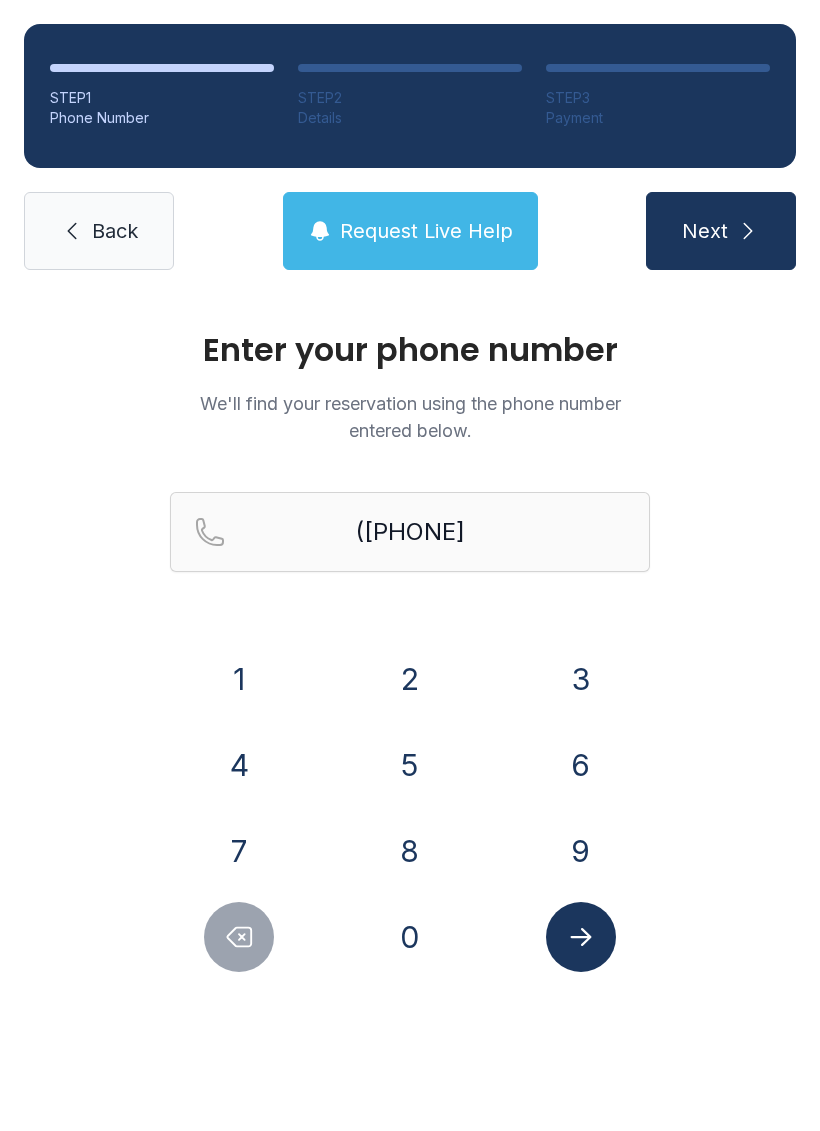 click on "5" at bounding box center (410, 765) 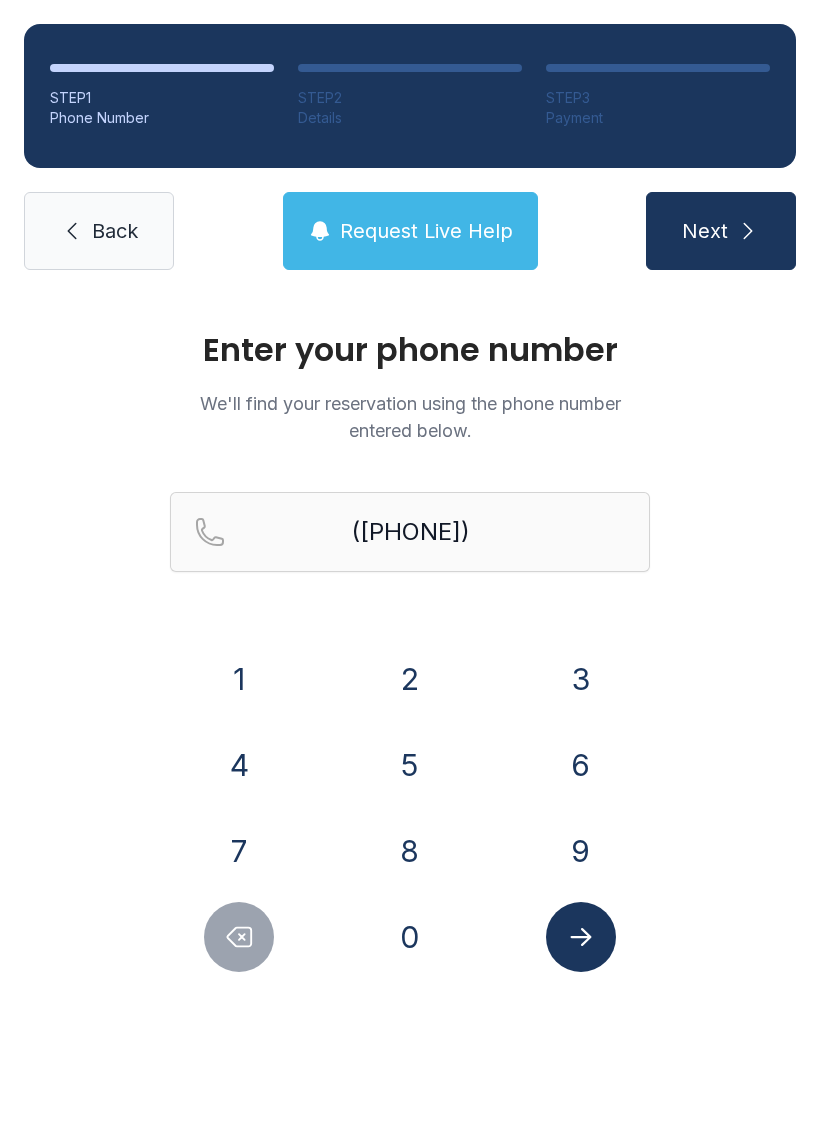 click on "5" at bounding box center [410, 765] 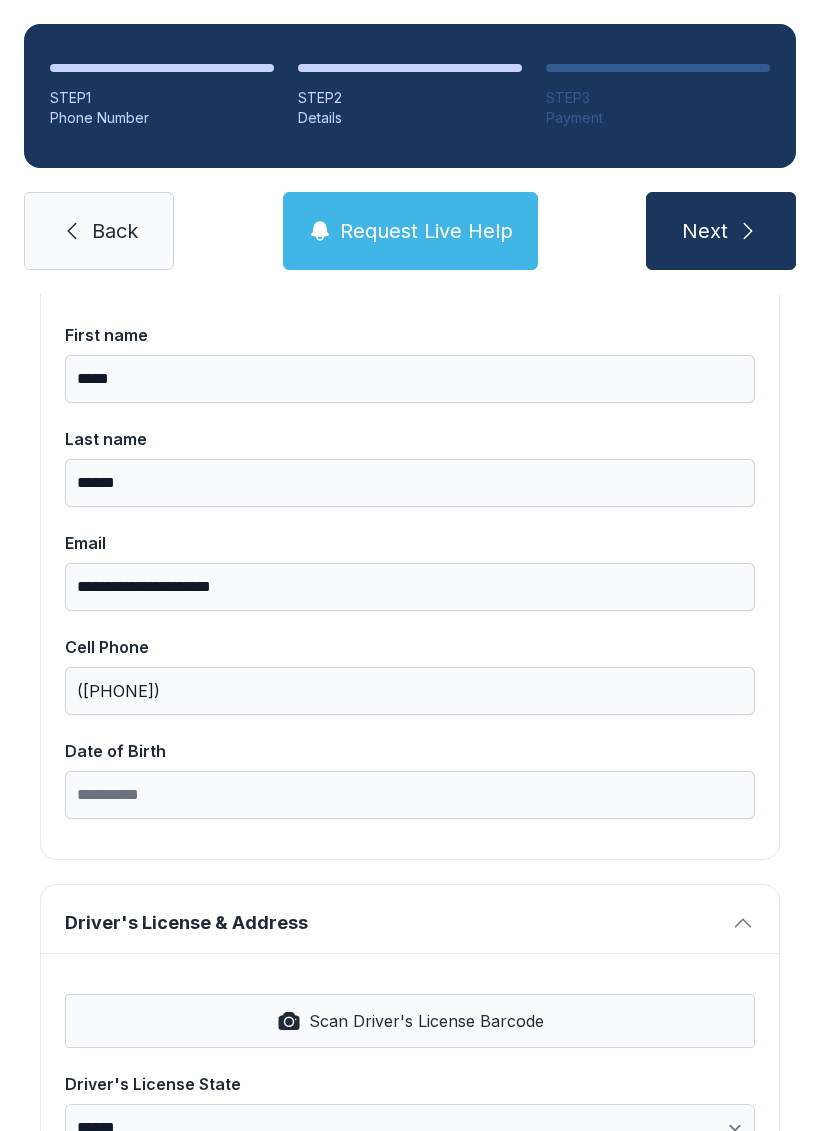 scroll, scrollTop: 239, scrollLeft: 0, axis: vertical 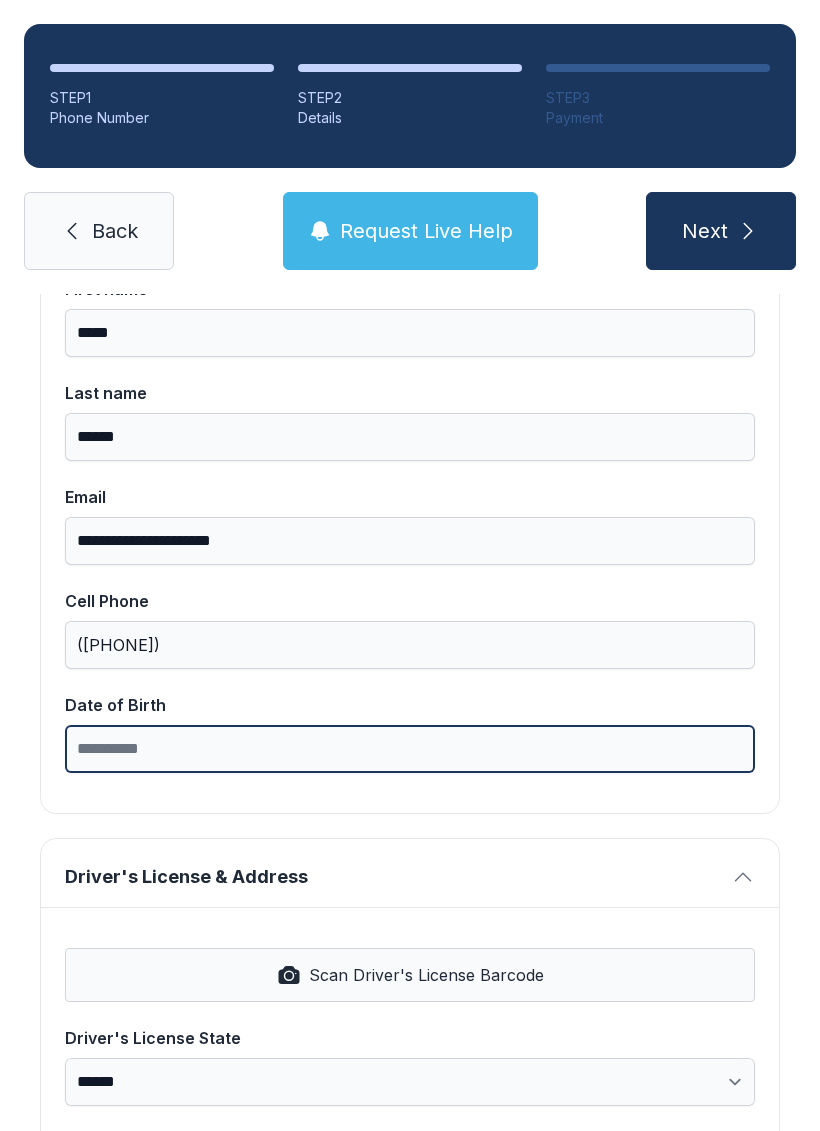 click on "Date of Birth" at bounding box center (410, 749) 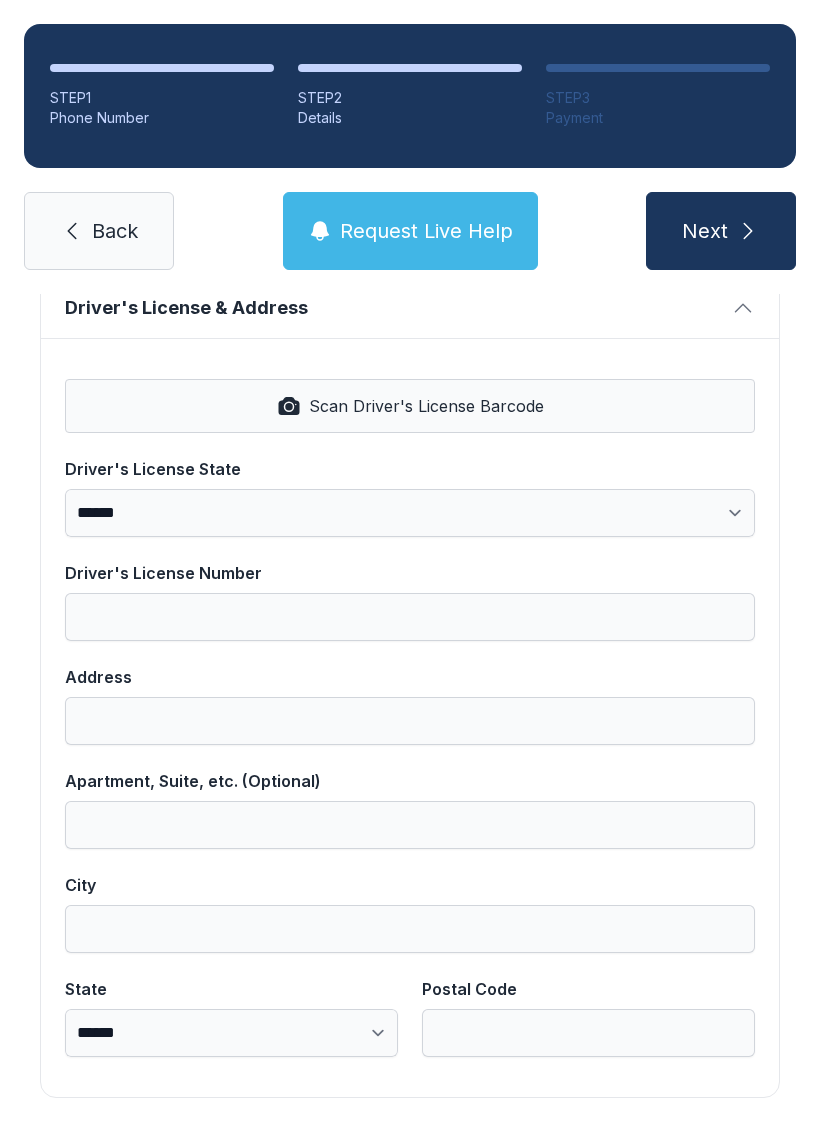 scroll, scrollTop: 806, scrollLeft: 0, axis: vertical 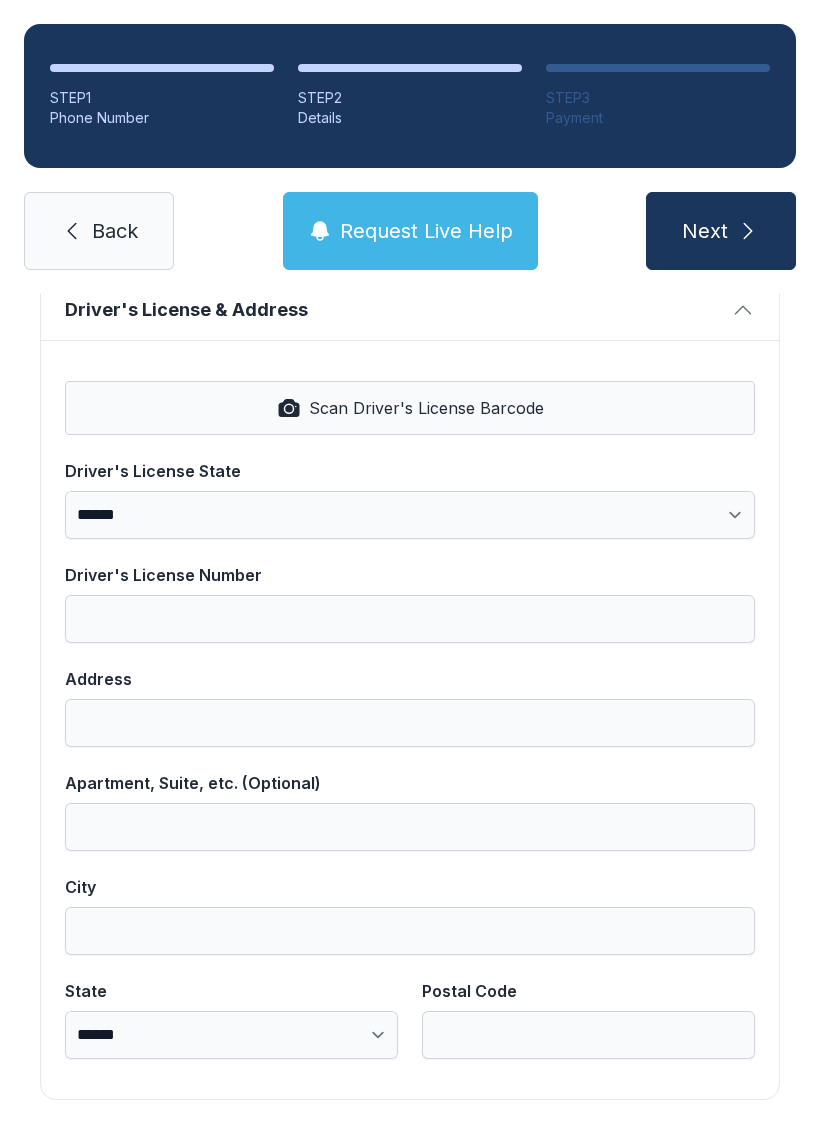 type on "**********" 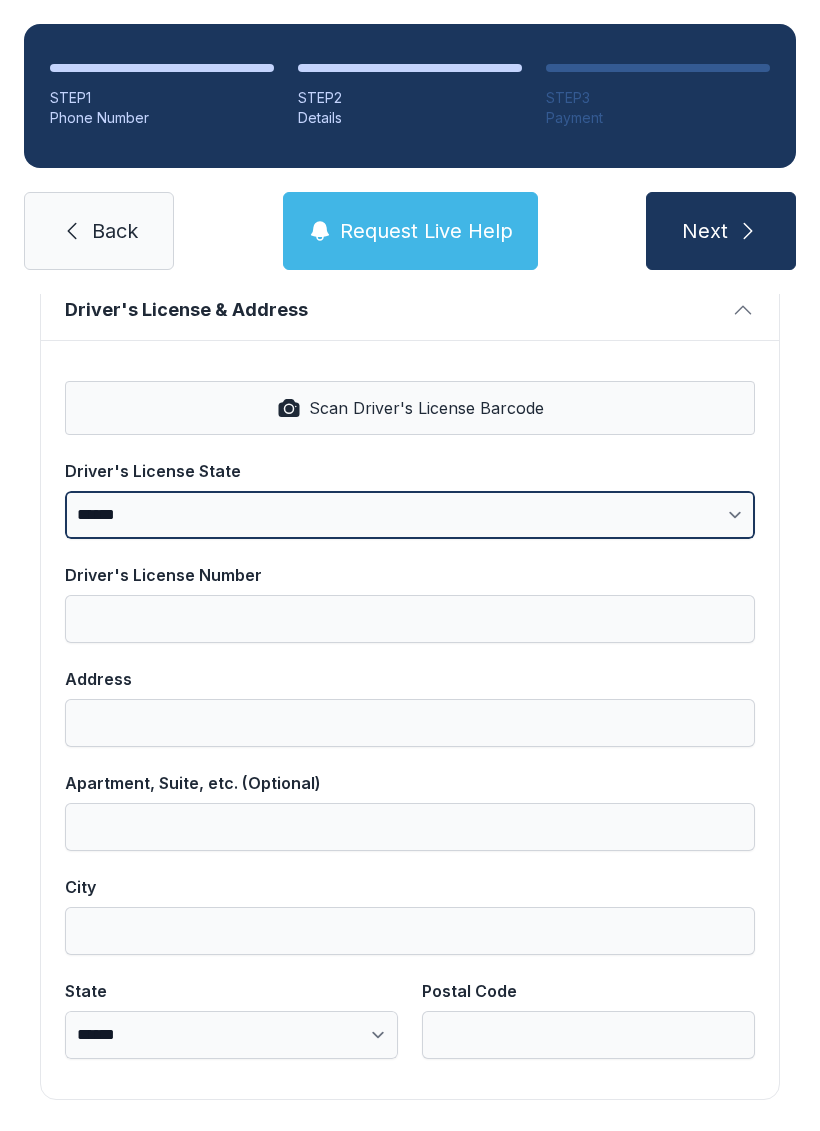 click on "**********" at bounding box center (410, 515) 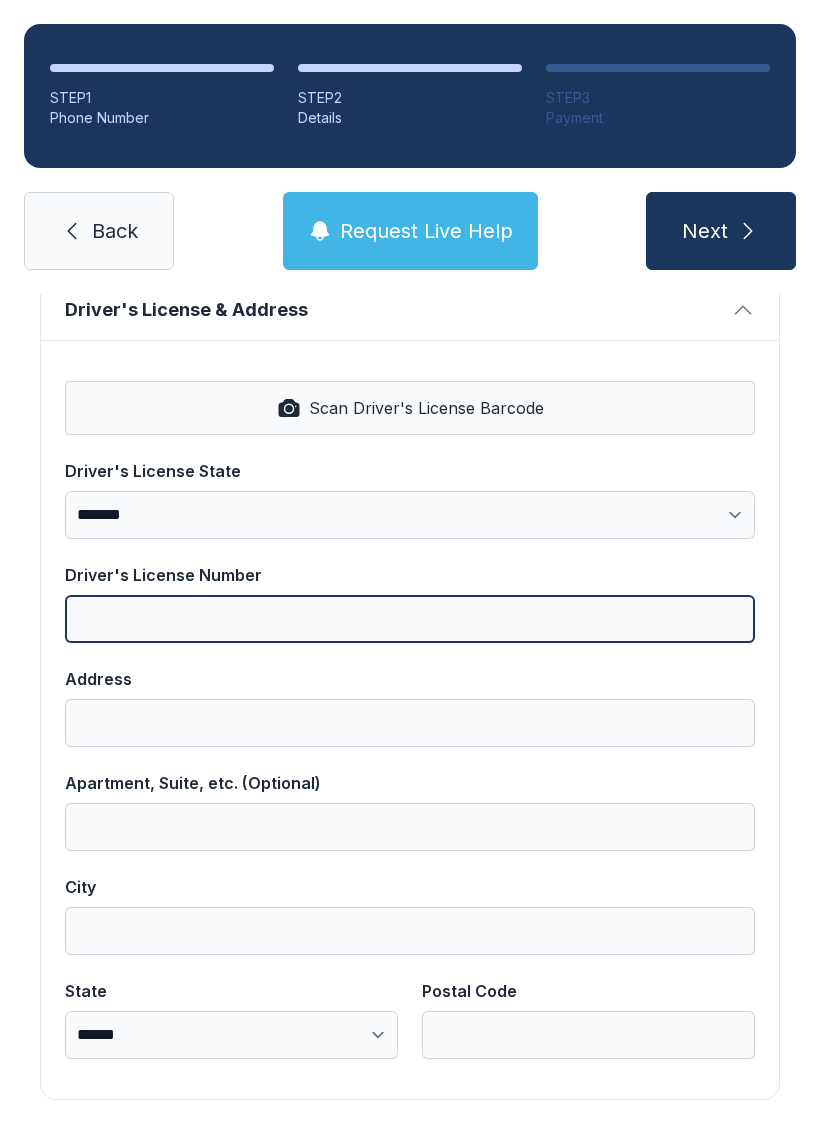 click on "Driver's License Number" at bounding box center (410, 619) 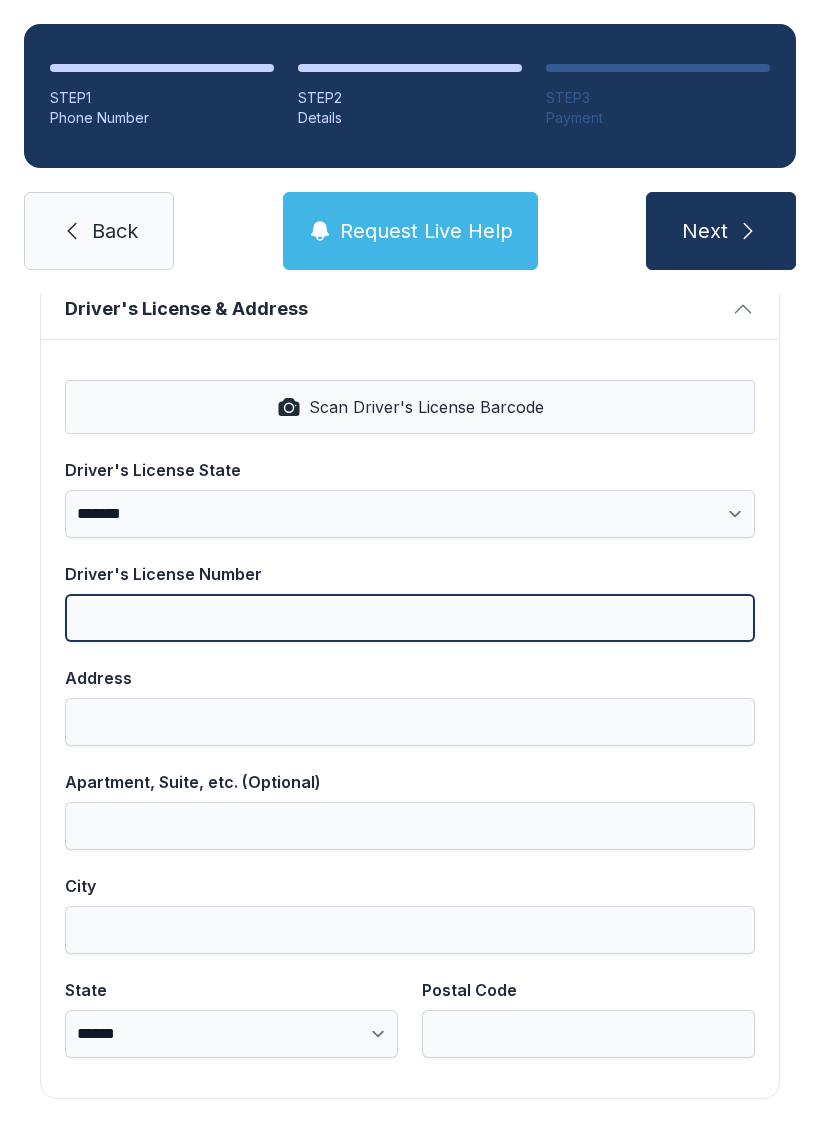 scroll, scrollTop: 806, scrollLeft: 0, axis: vertical 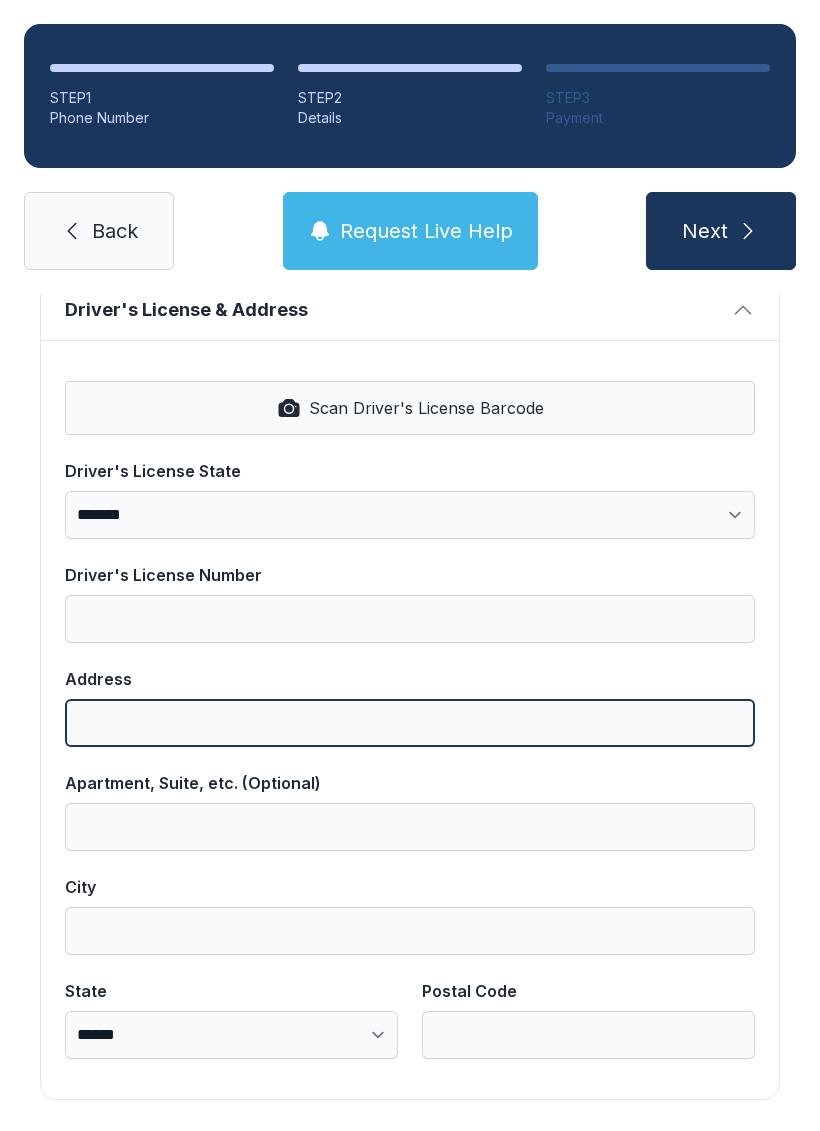 click on "Address" at bounding box center (410, 707) 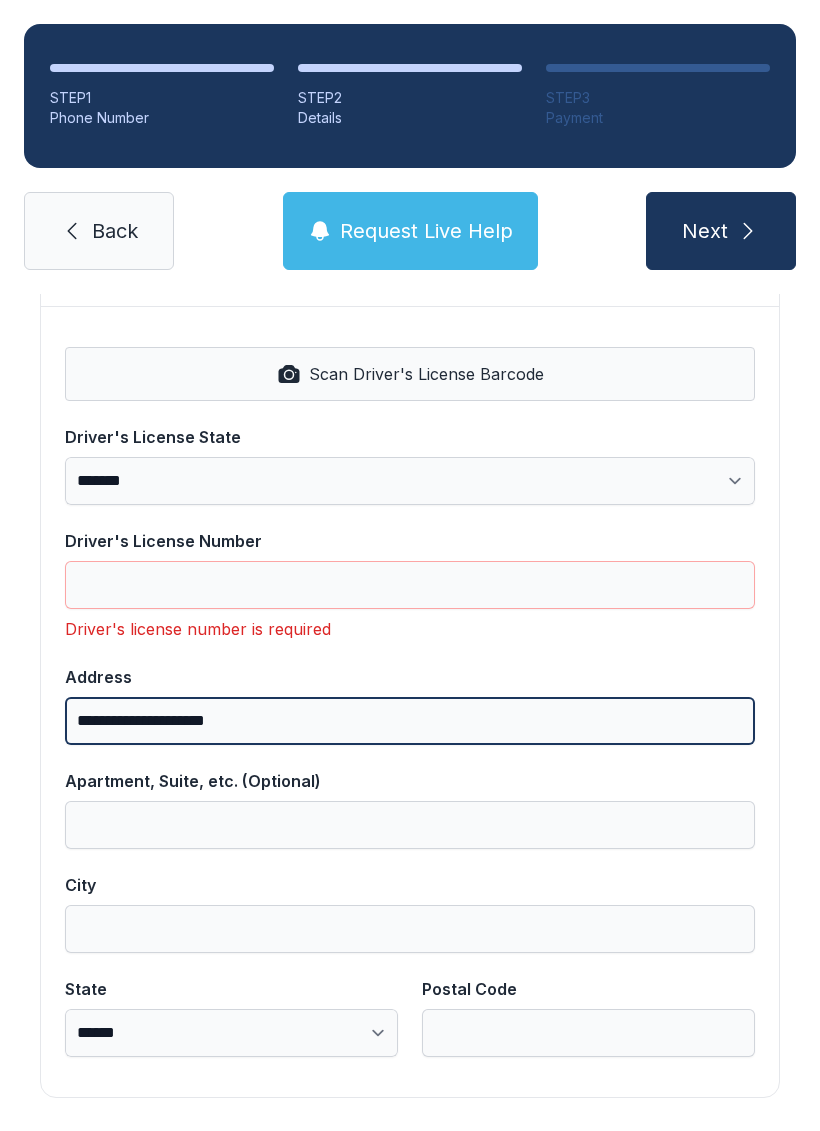 scroll, scrollTop: 838, scrollLeft: 0, axis: vertical 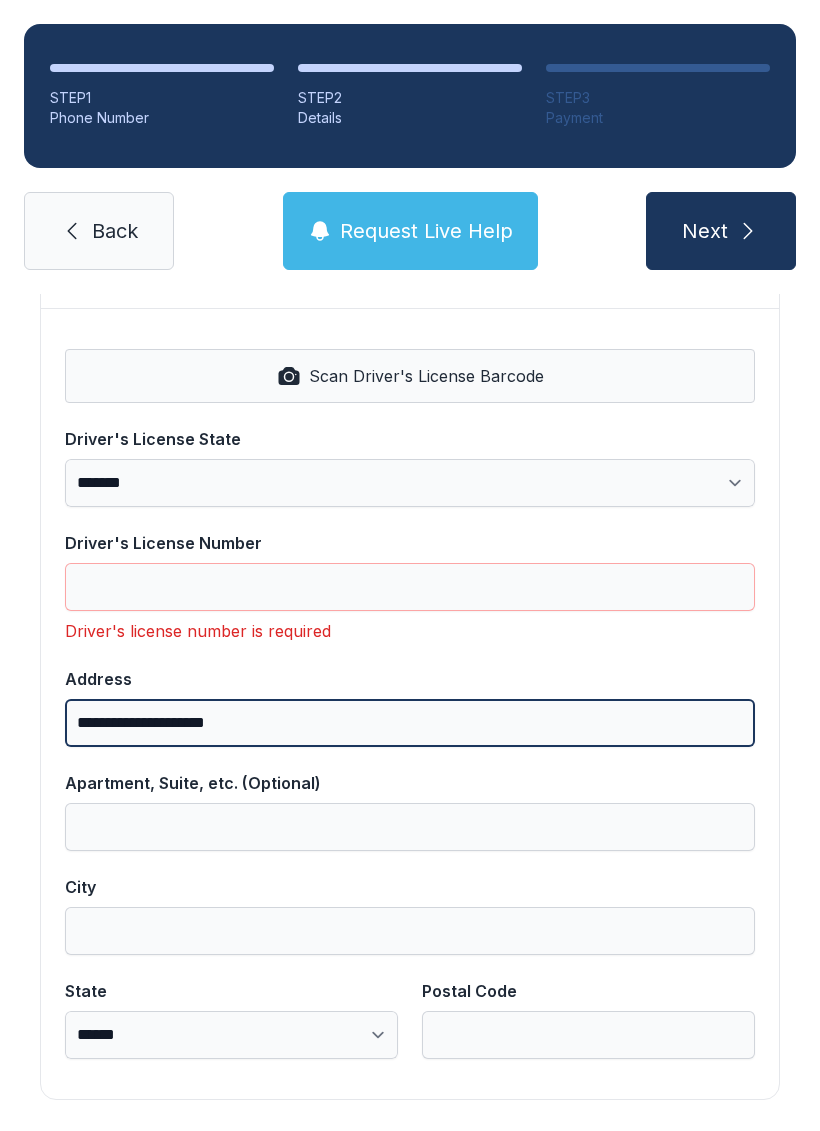 type on "**********" 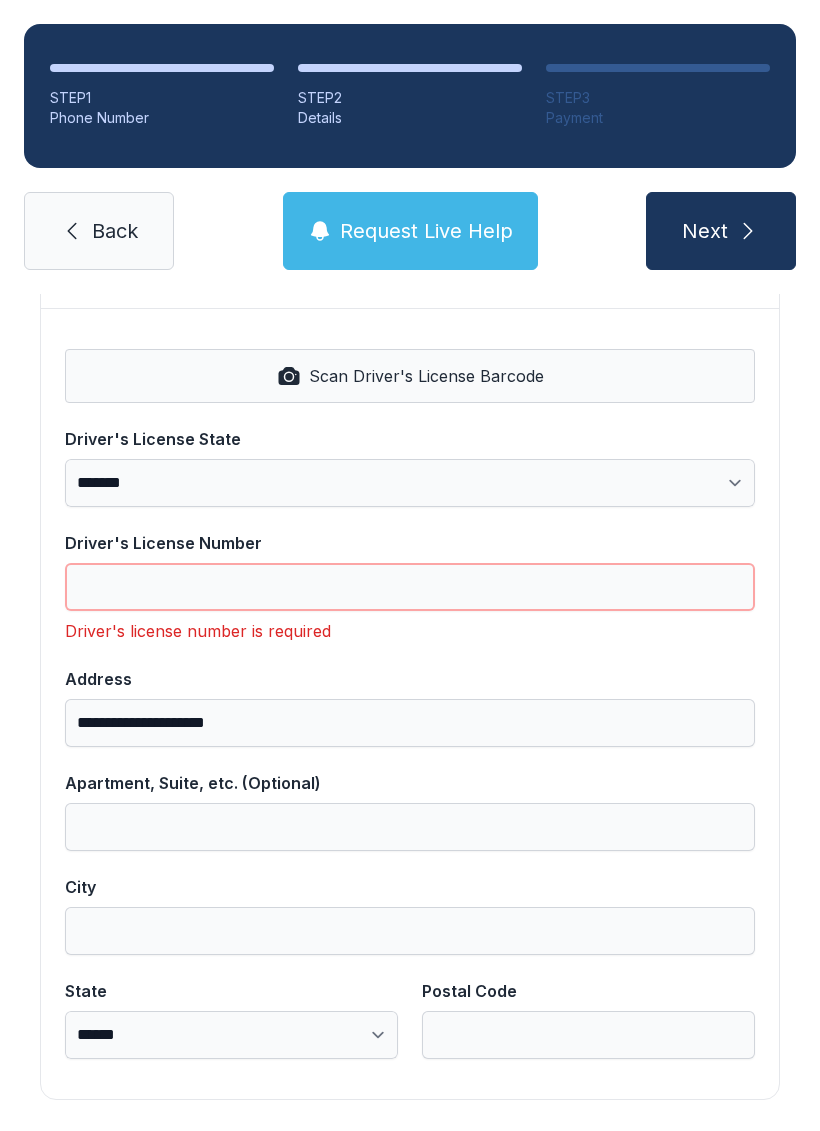 click on "Driver's License Number" at bounding box center [410, 587] 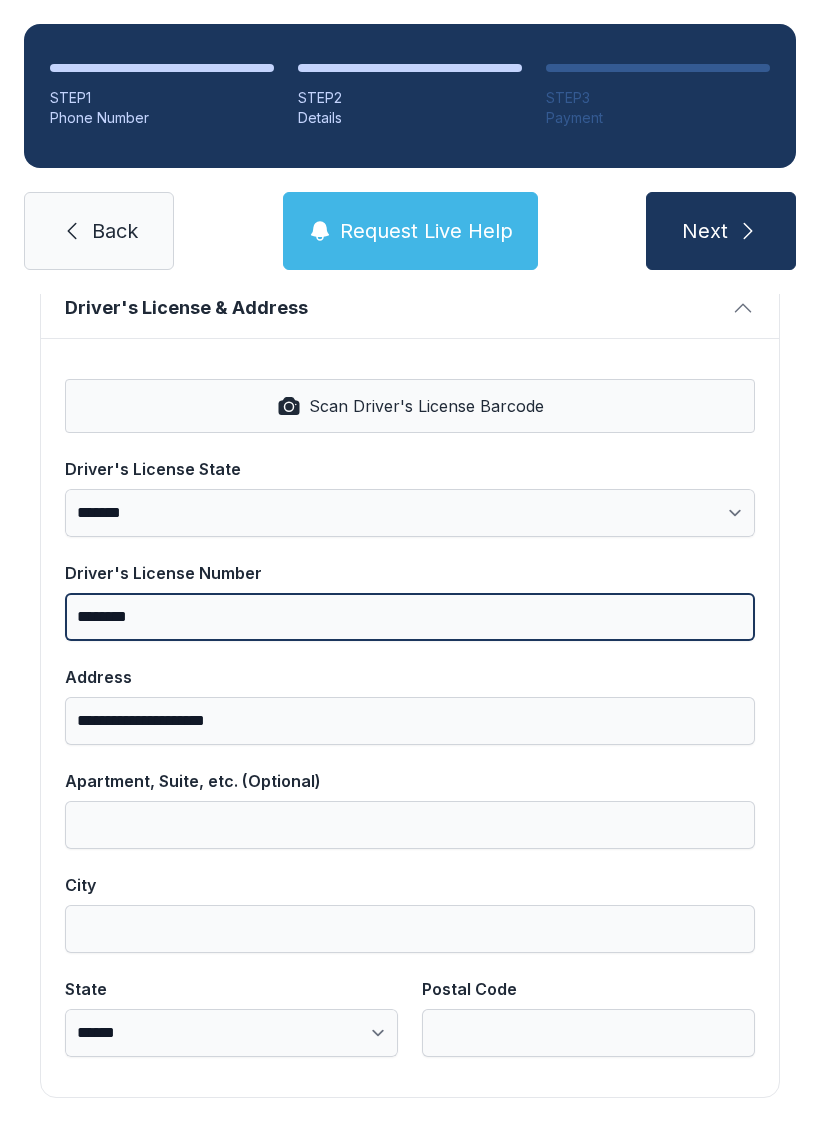 scroll, scrollTop: 806, scrollLeft: 0, axis: vertical 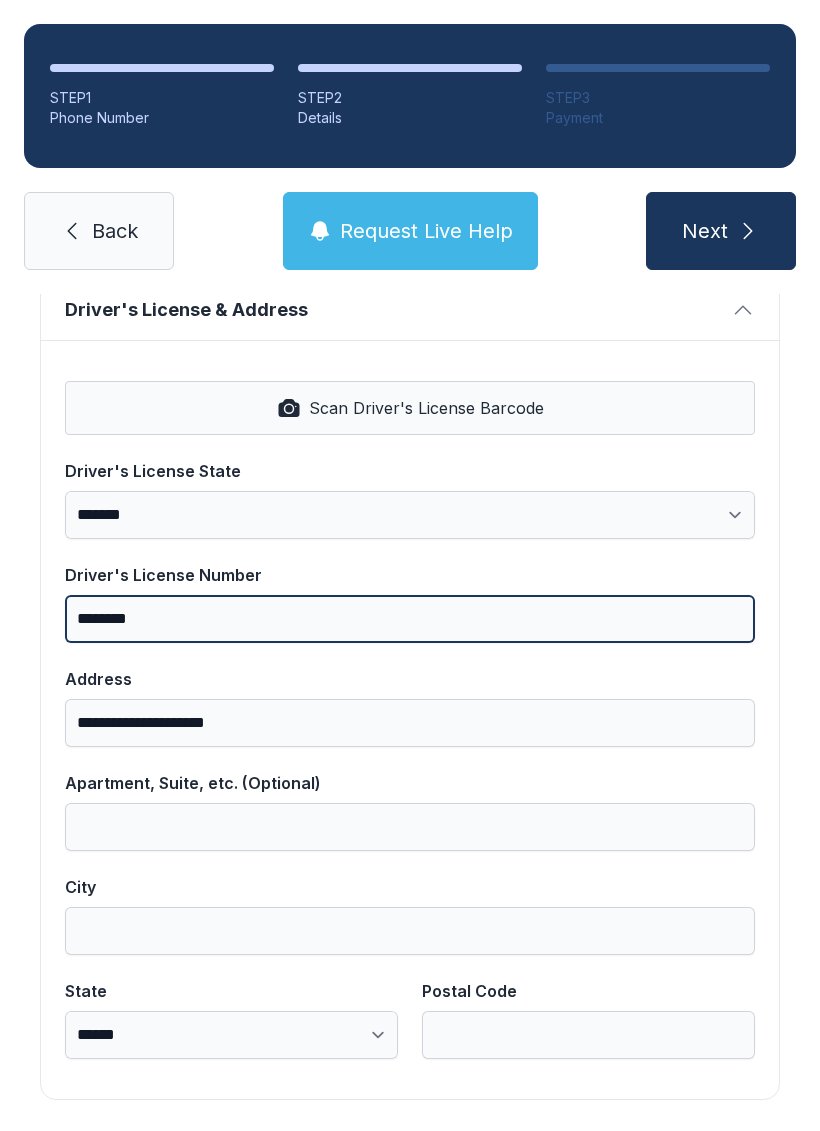 type on "********" 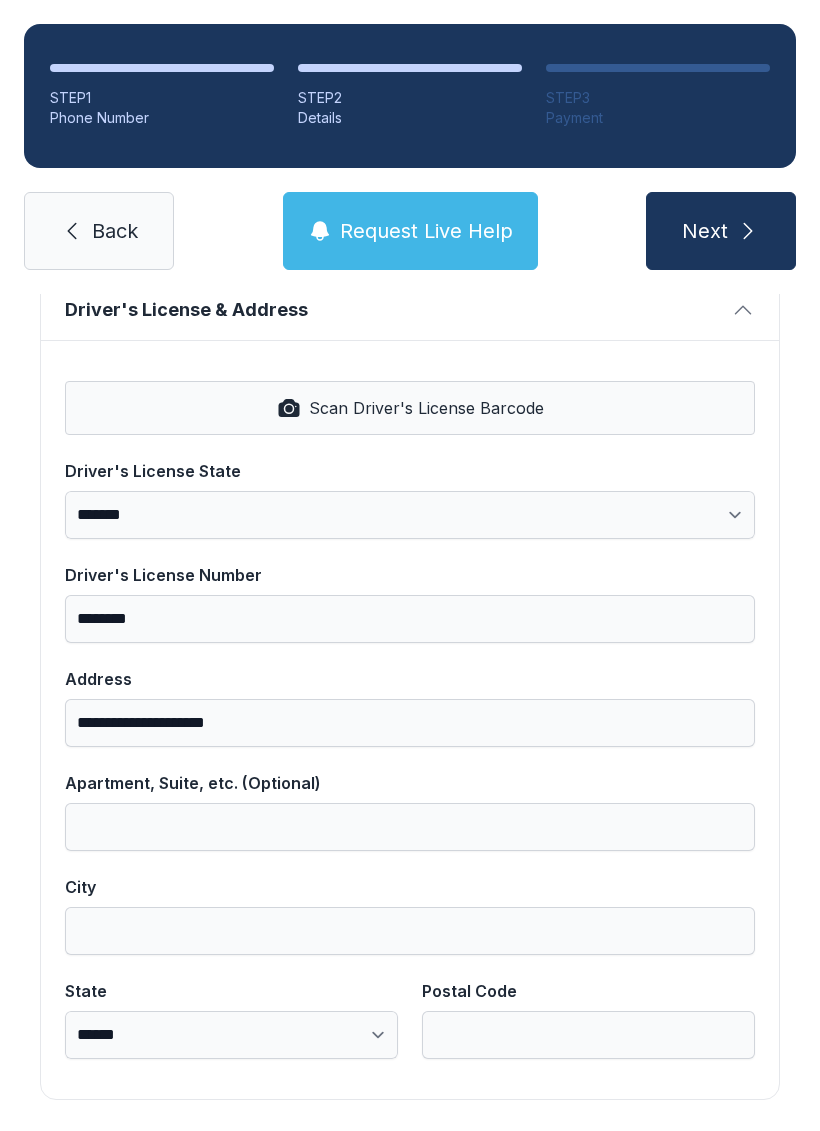 click on "Scan Driver's License Barcode" at bounding box center (410, 408) 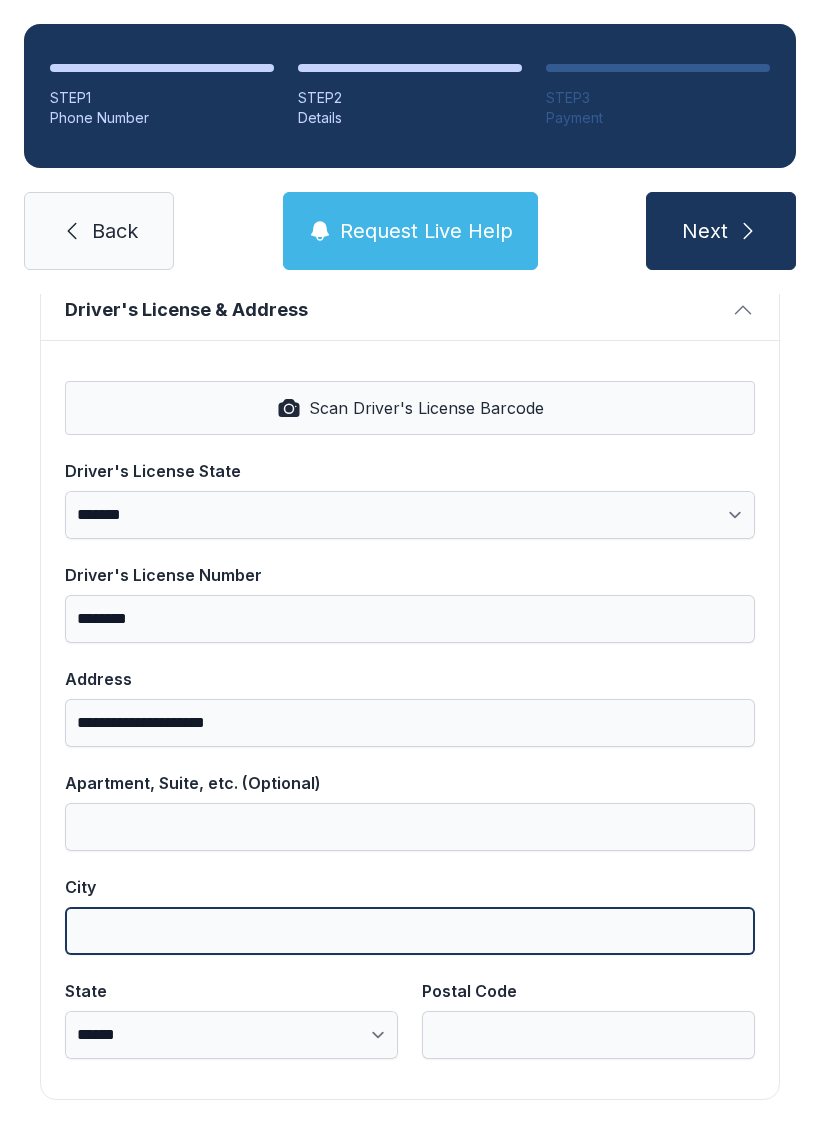 click on "City" at bounding box center [410, 931] 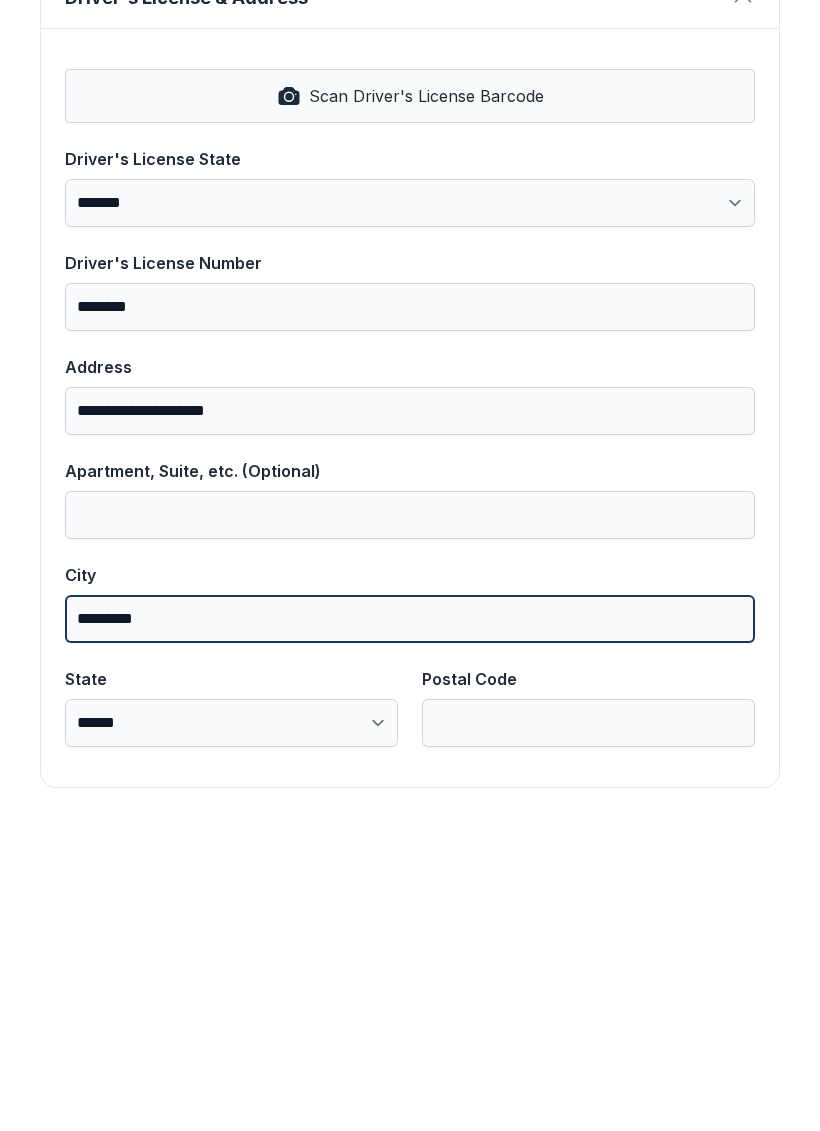 type on "*********" 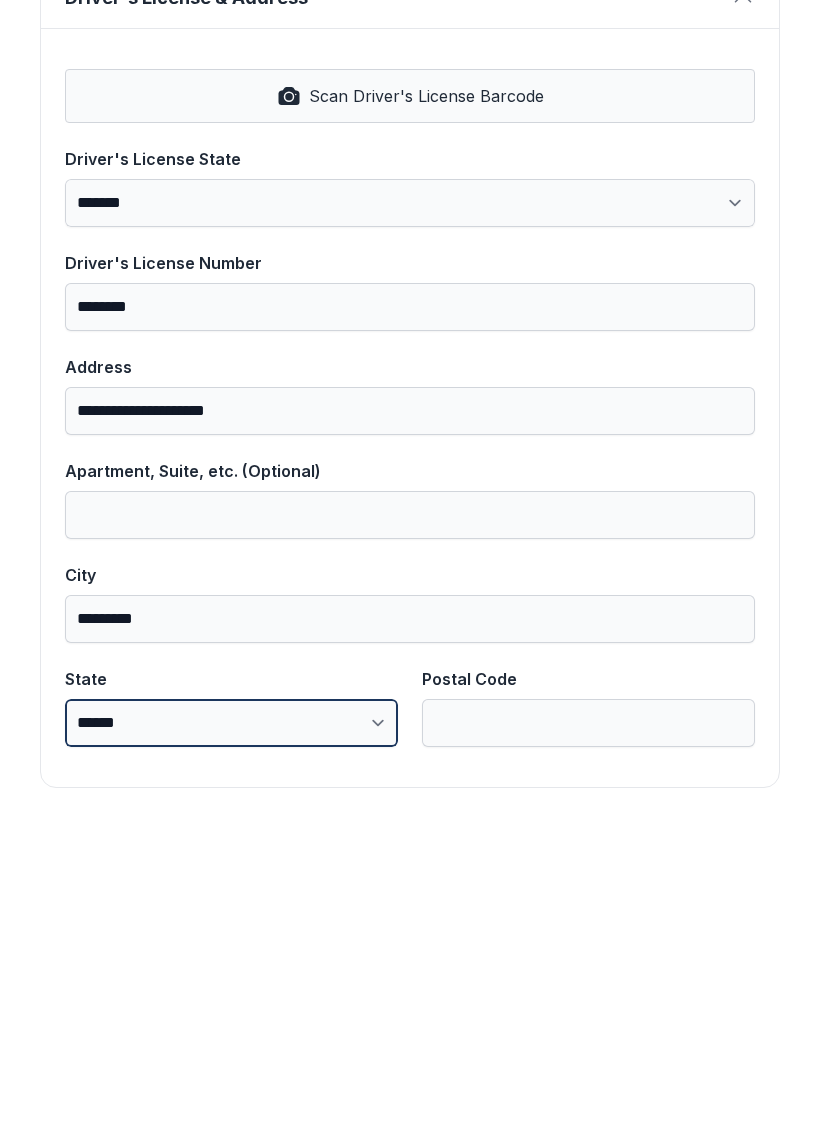 click on "**********" at bounding box center (231, 1035) 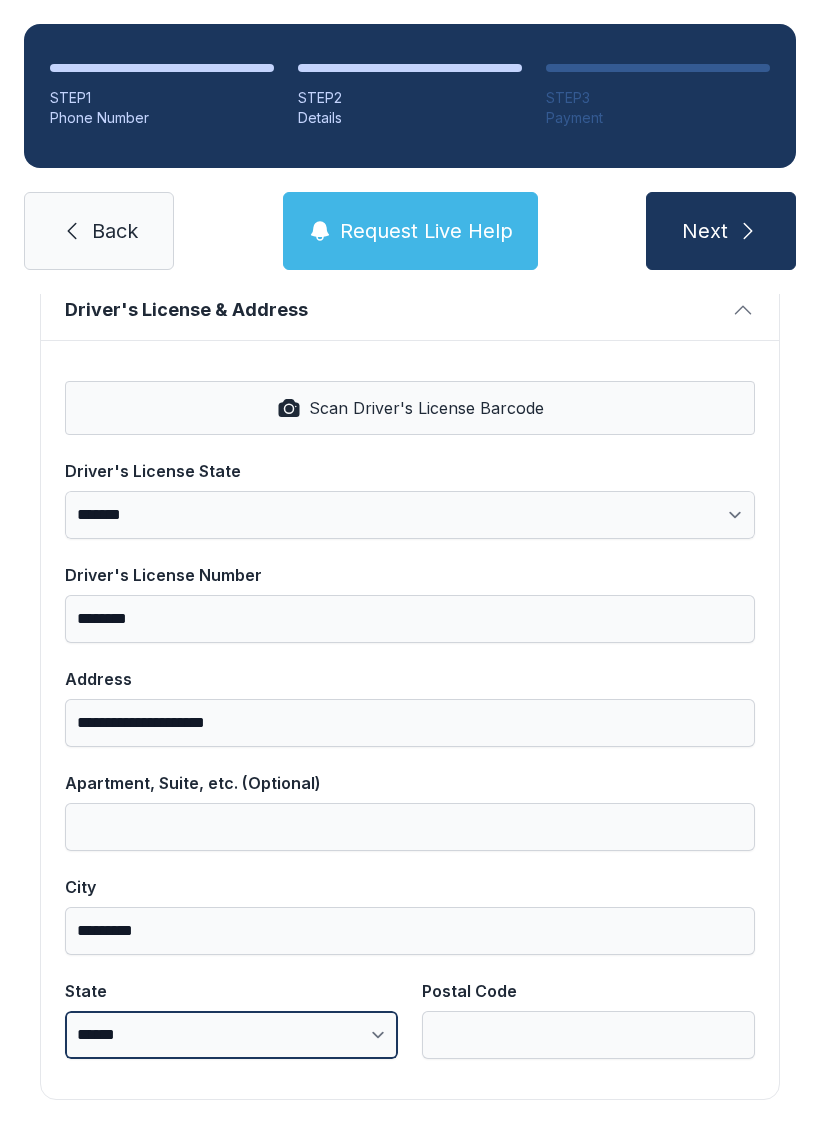 select on "**" 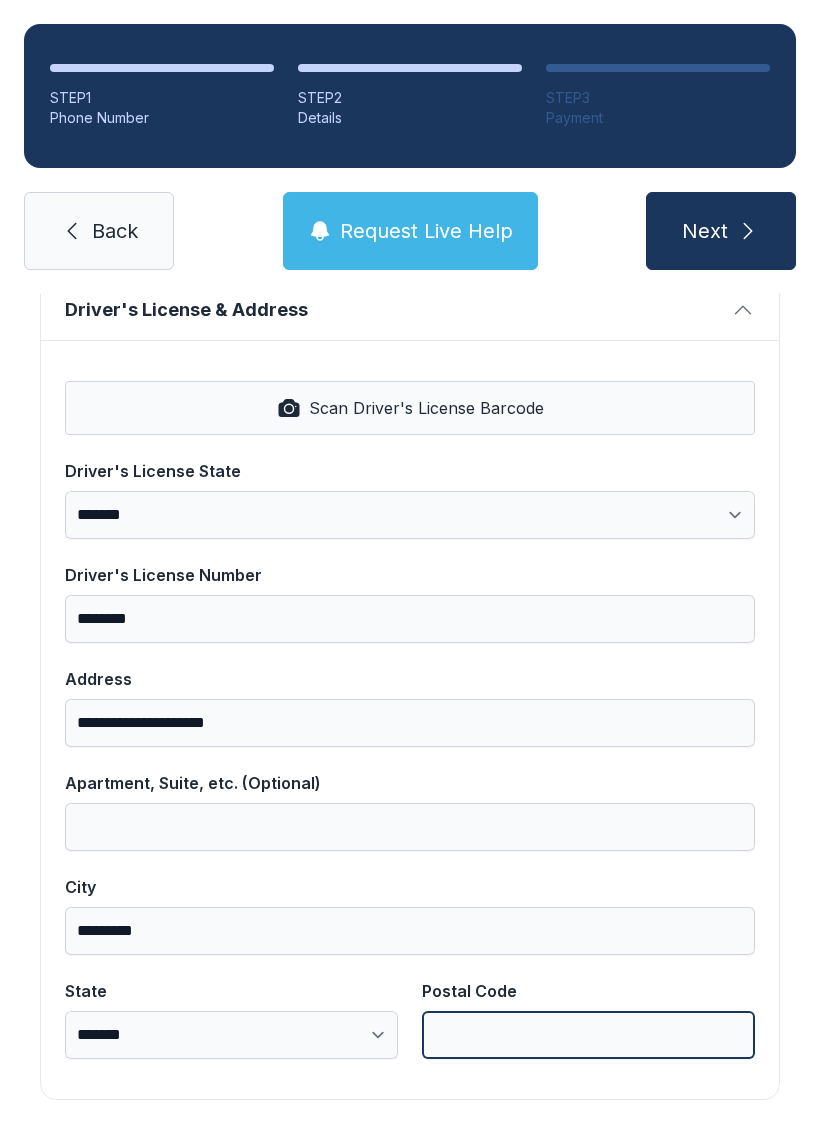 click on "Postal Code" at bounding box center (588, 1035) 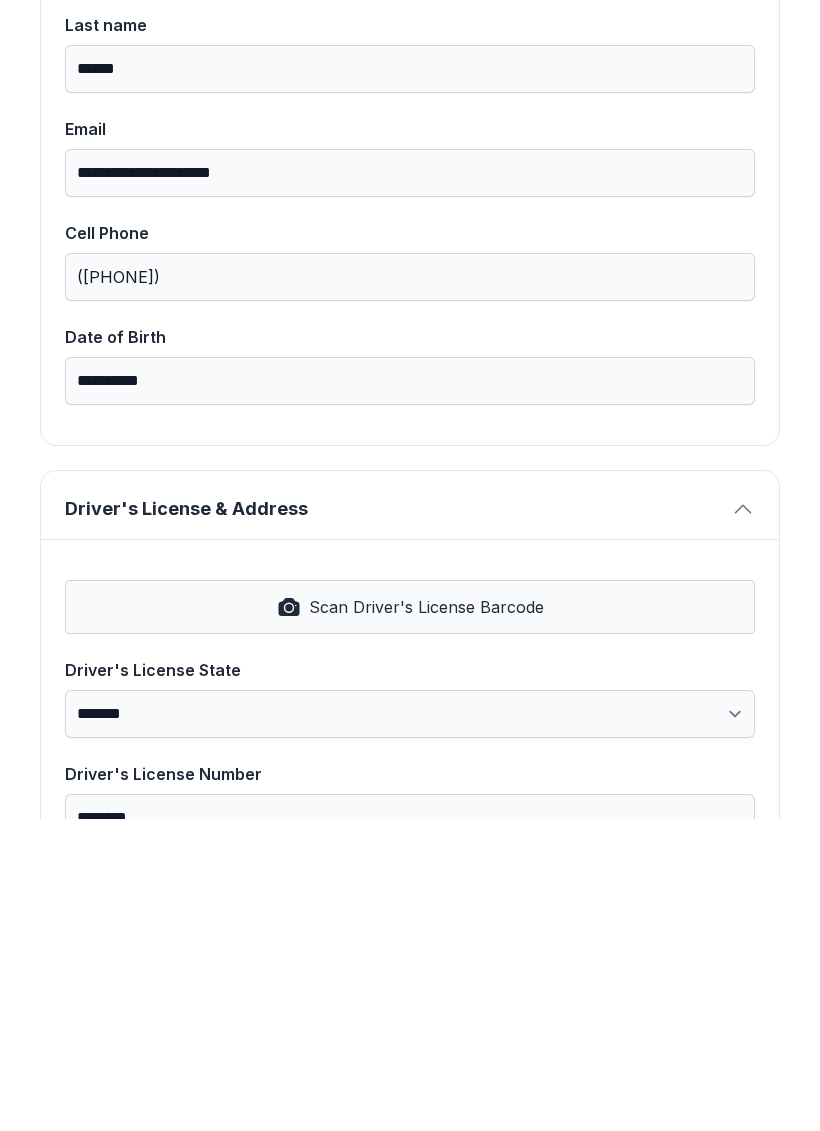 scroll, scrollTop: 292, scrollLeft: 0, axis: vertical 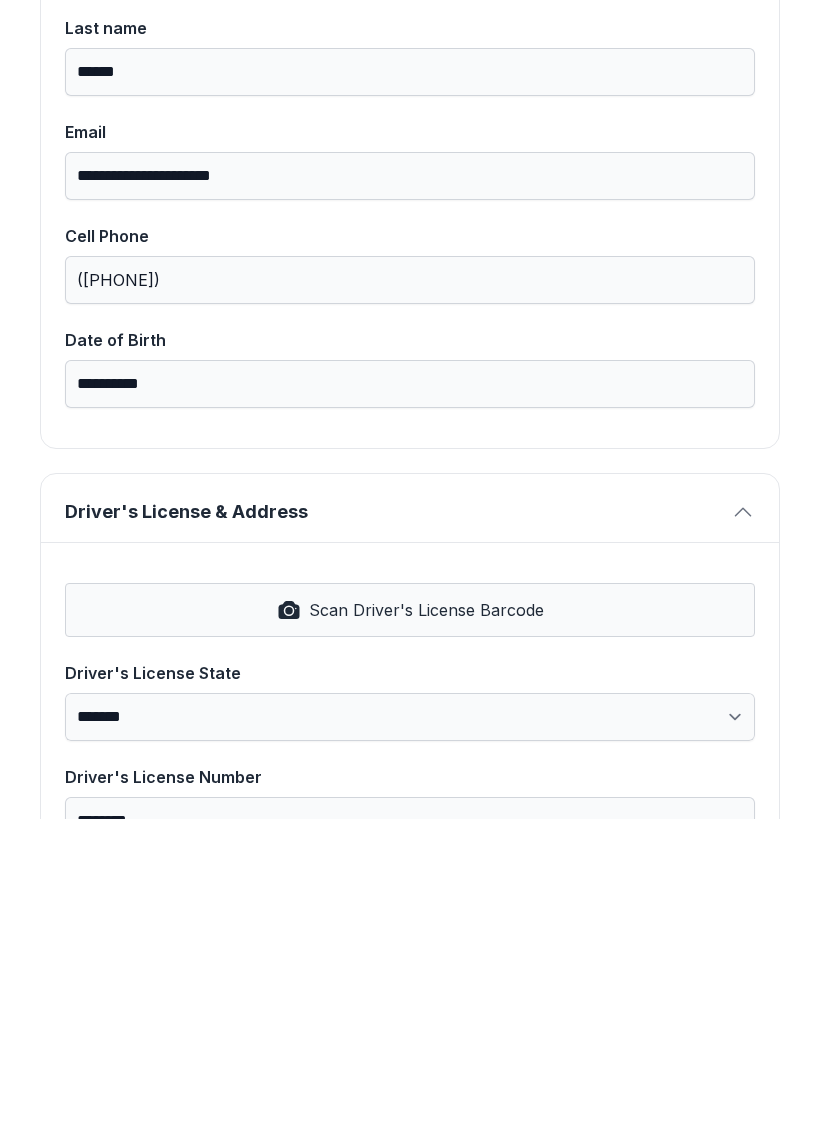 type on "*****" 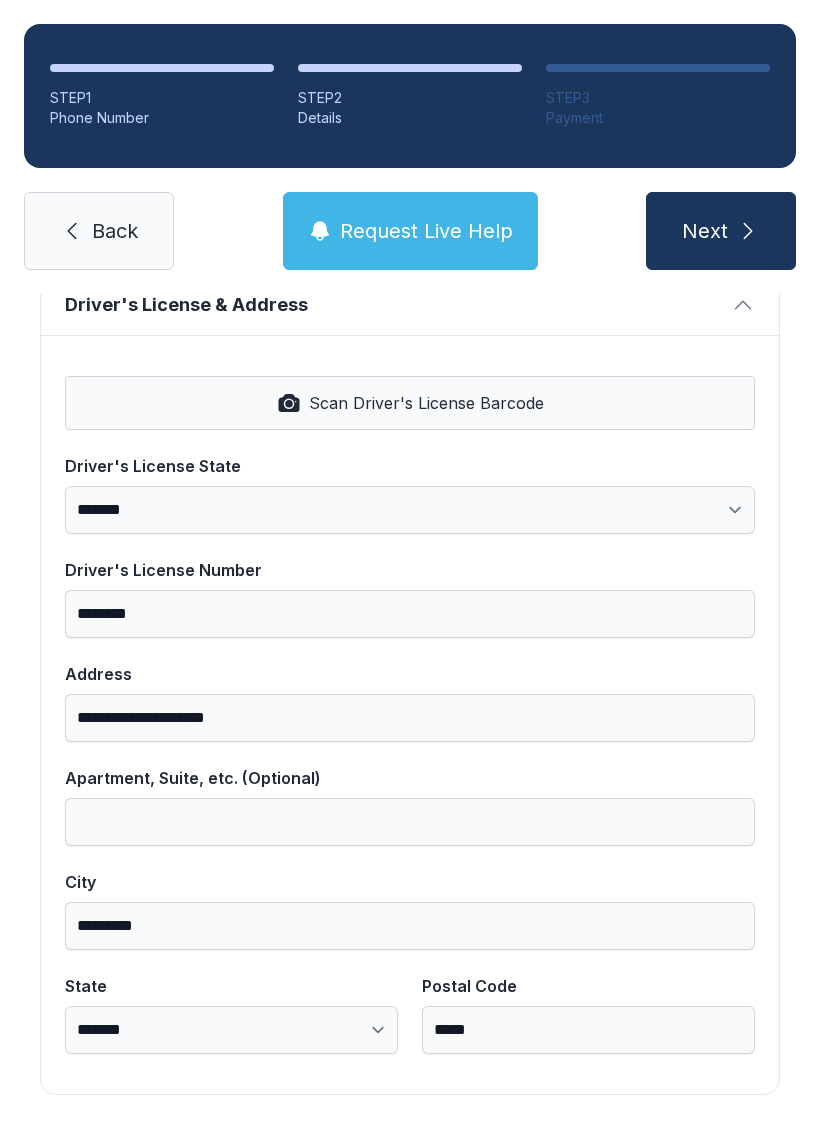scroll, scrollTop: 806, scrollLeft: 0, axis: vertical 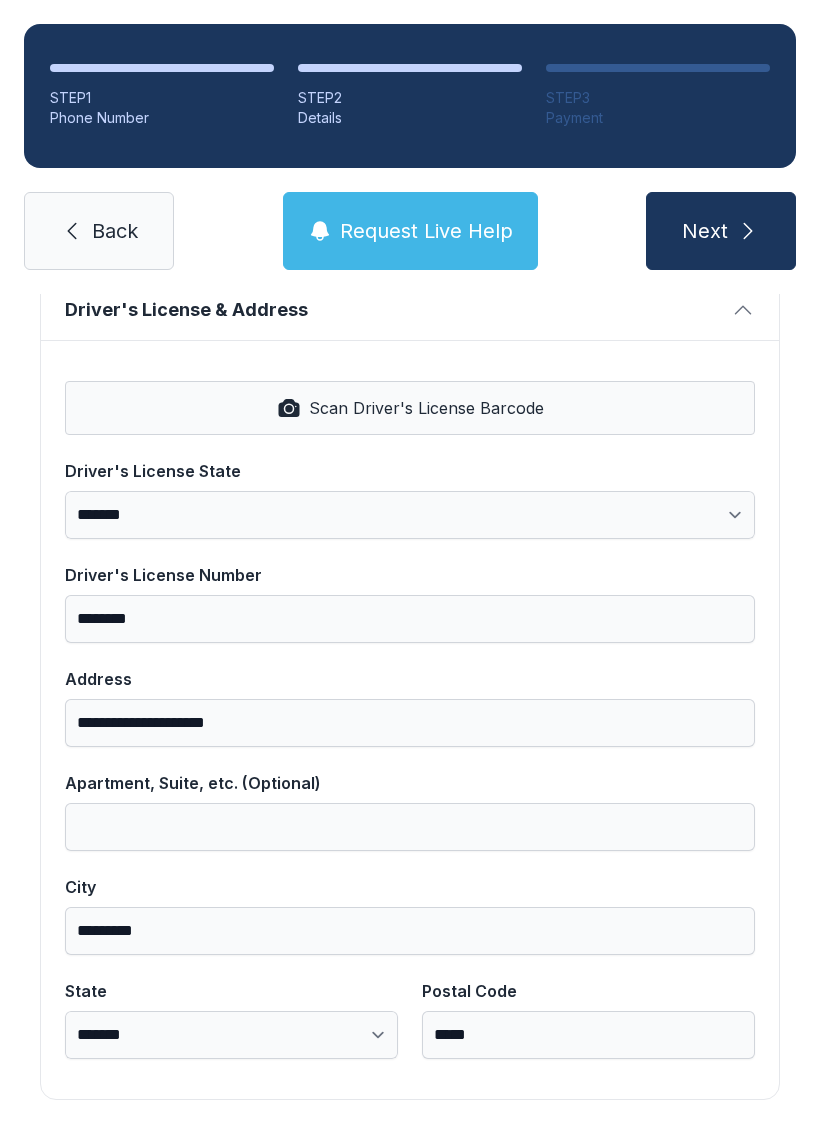 click on "Next" at bounding box center (705, 231) 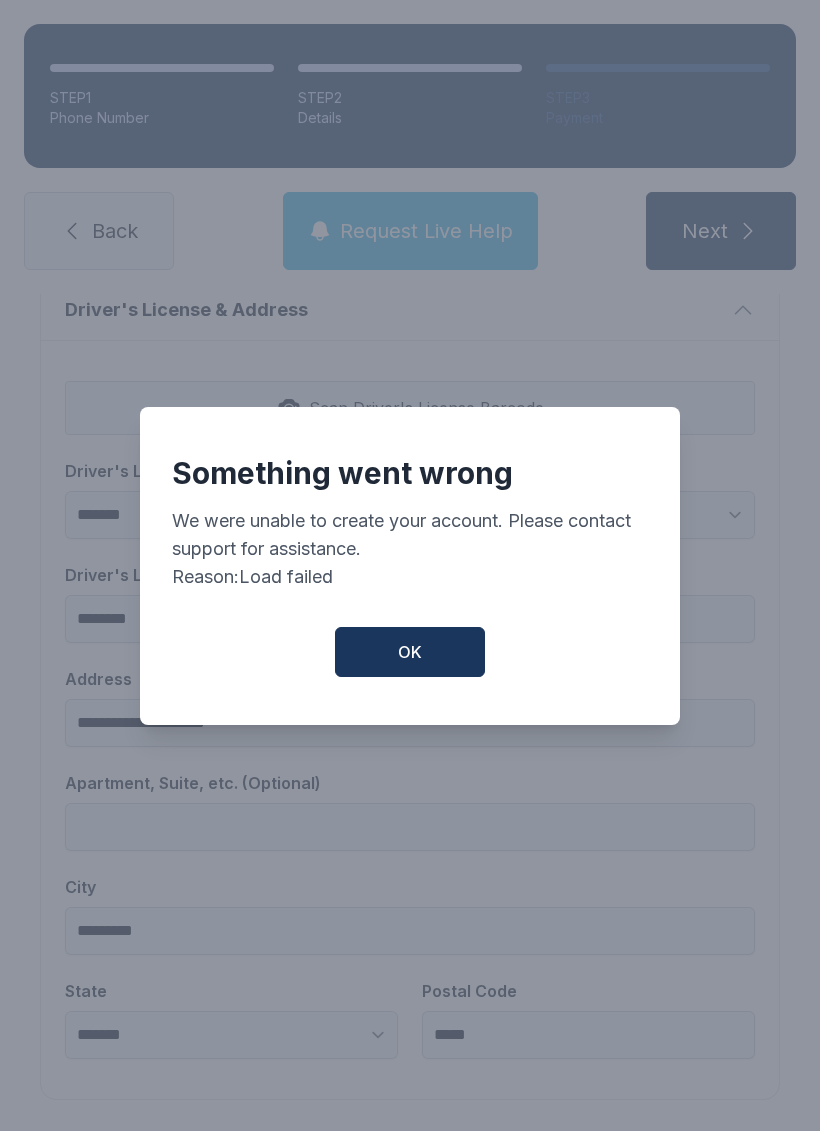 click on "OK" at bounding box center (410, 652) 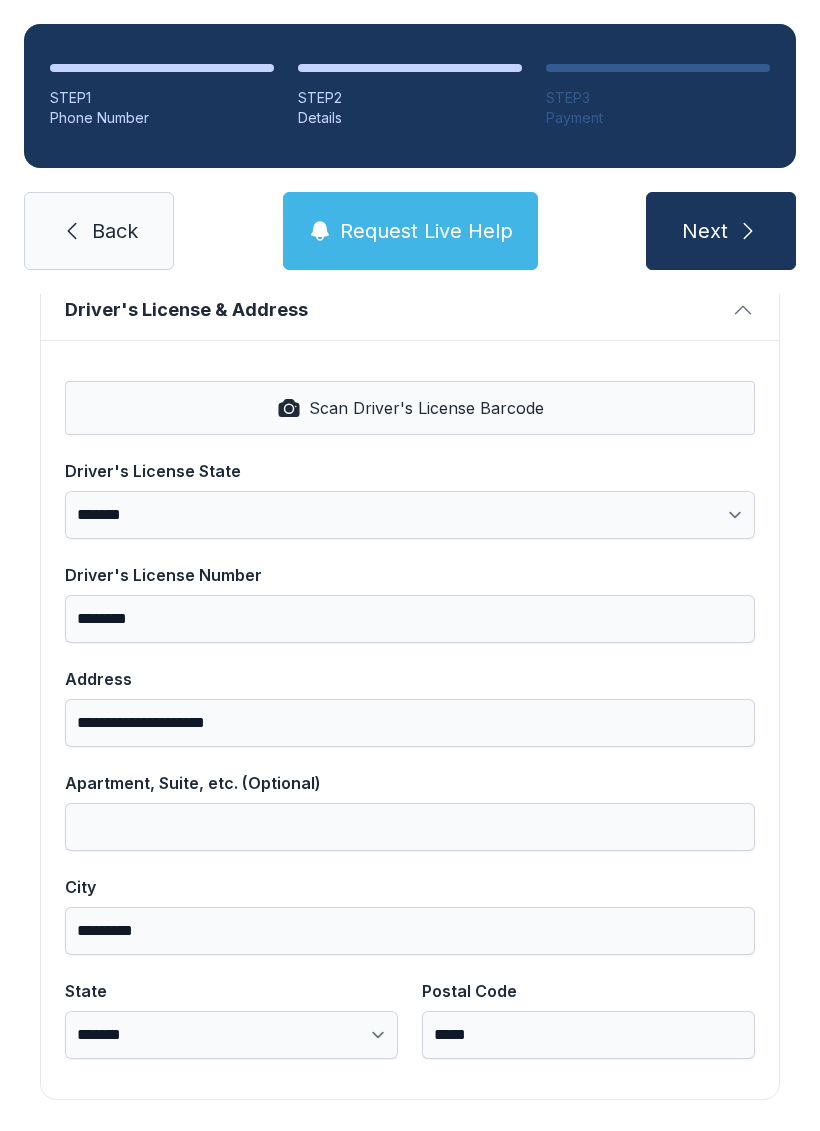 click on "Next" at bounding box center [705, 231] 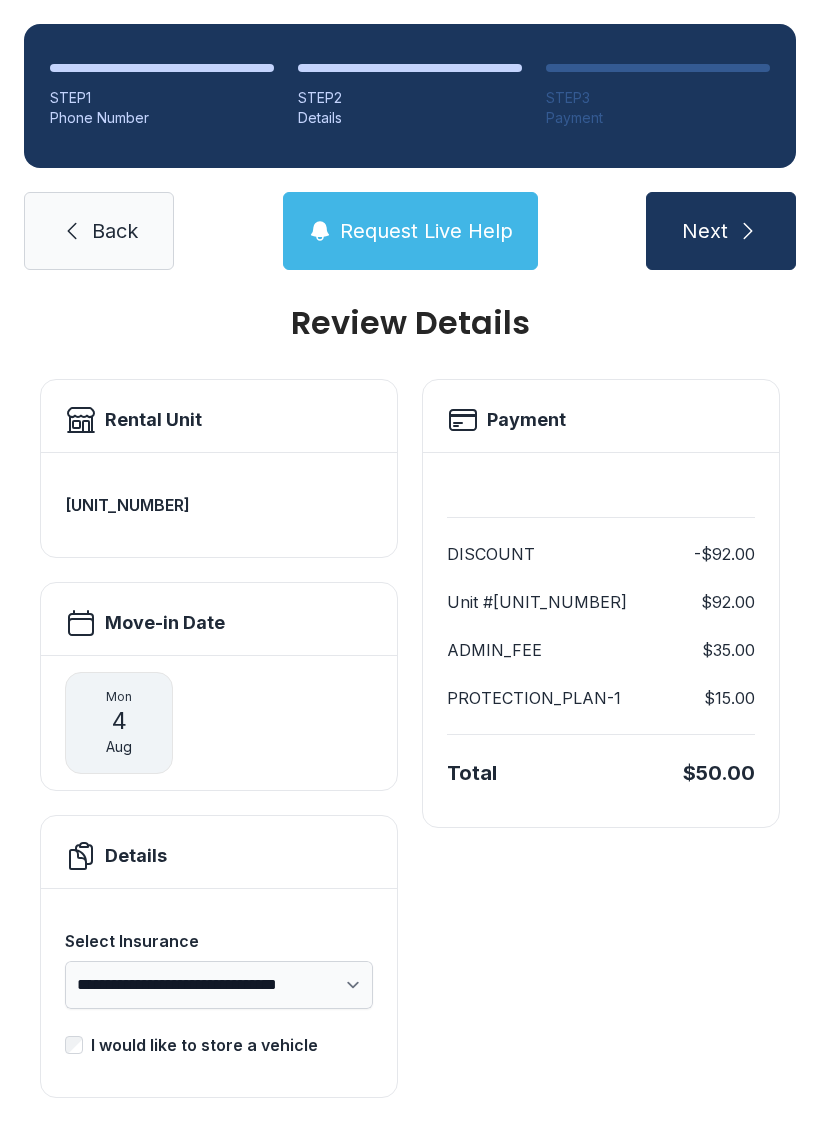 scroll, scrollTop: 25, scrollLeft: 0, axis: vertical 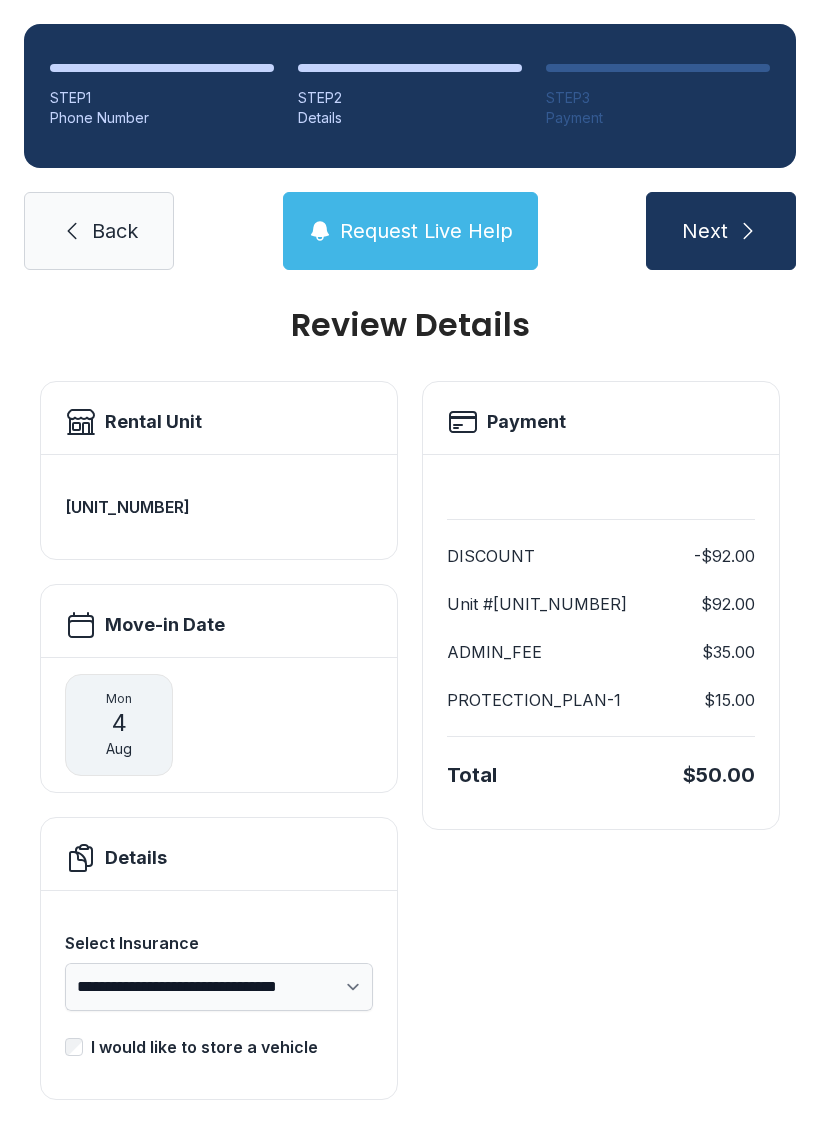 click on "Next" at bounding box center (705, 231) 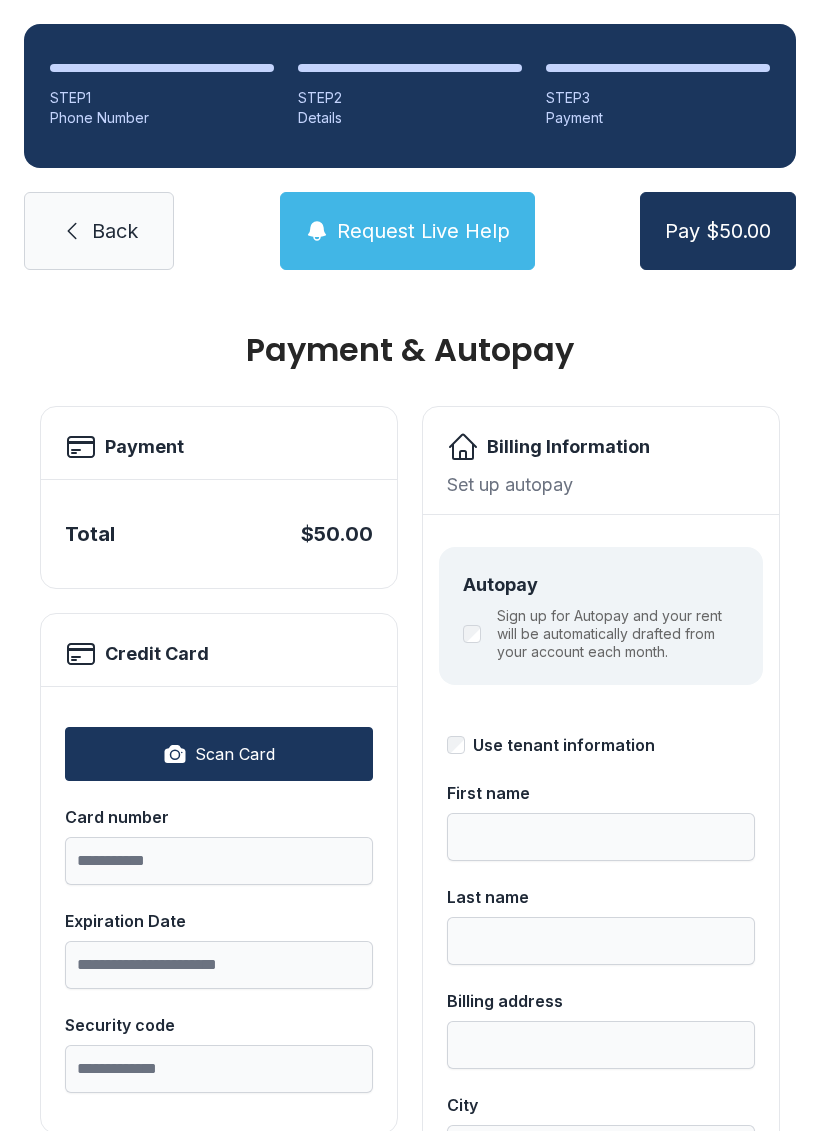 scroll, scrollTop: 0, scrollLeft: 0, axis: both 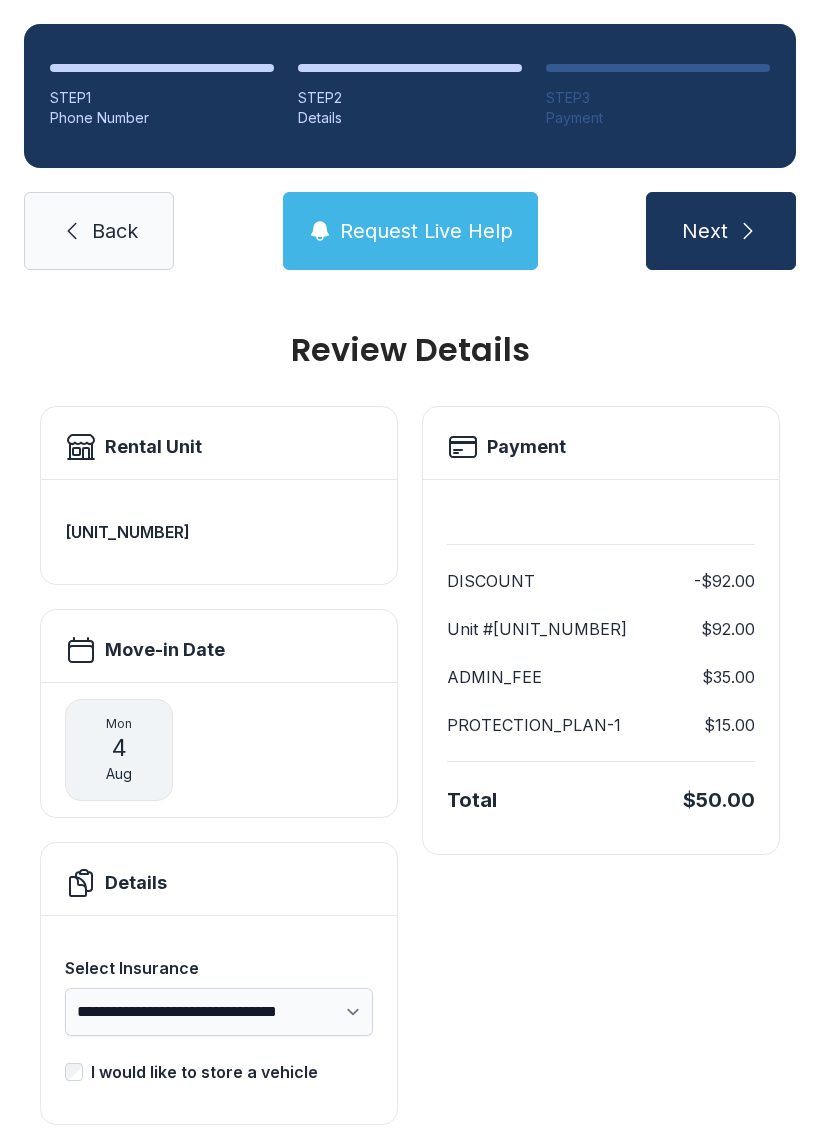 click on "Back" at bounding box center (115, 231) 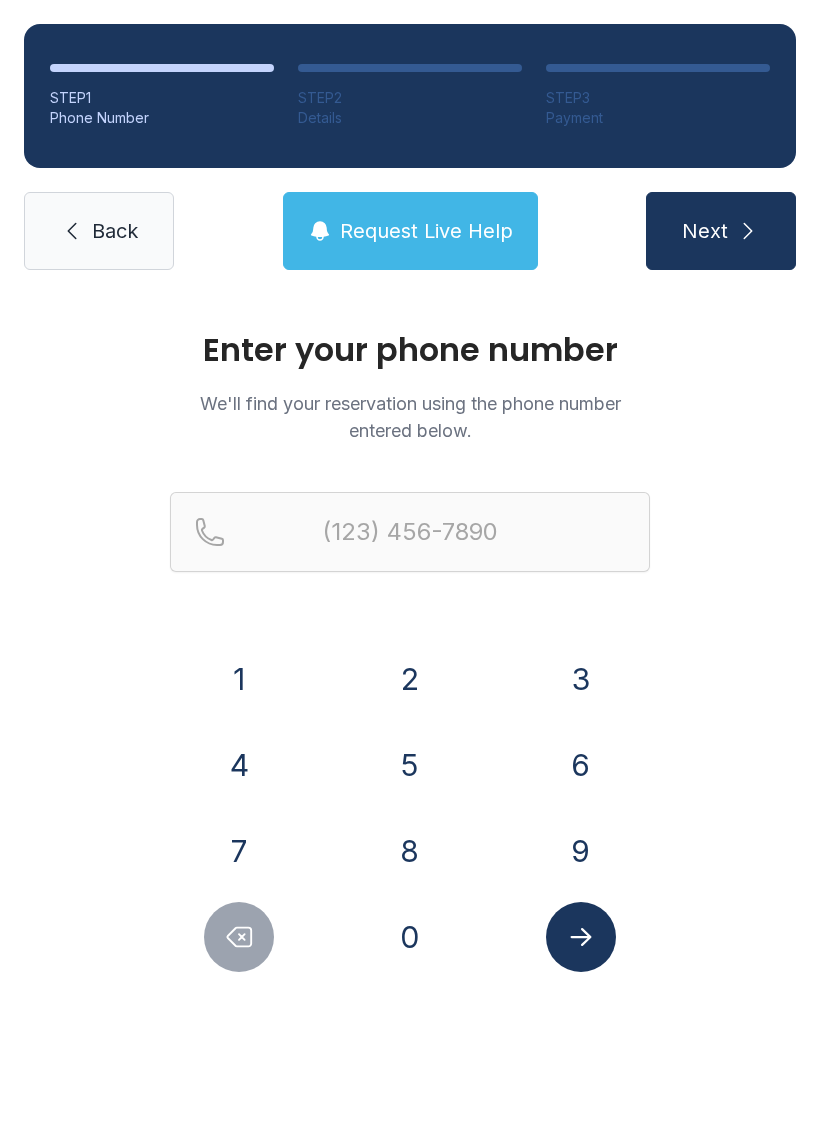 click on "Back" at bounding box center (115, 231) 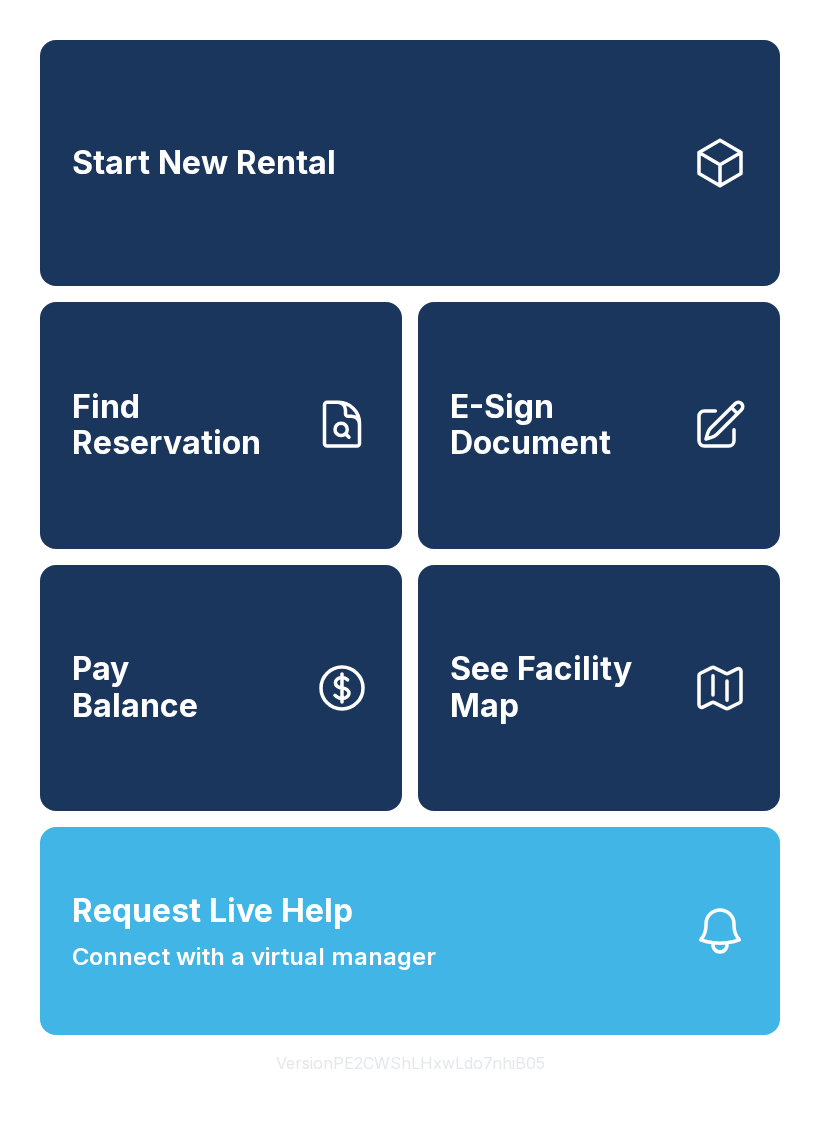 click on "E-Sign Document" at bounding box center [563, 425] 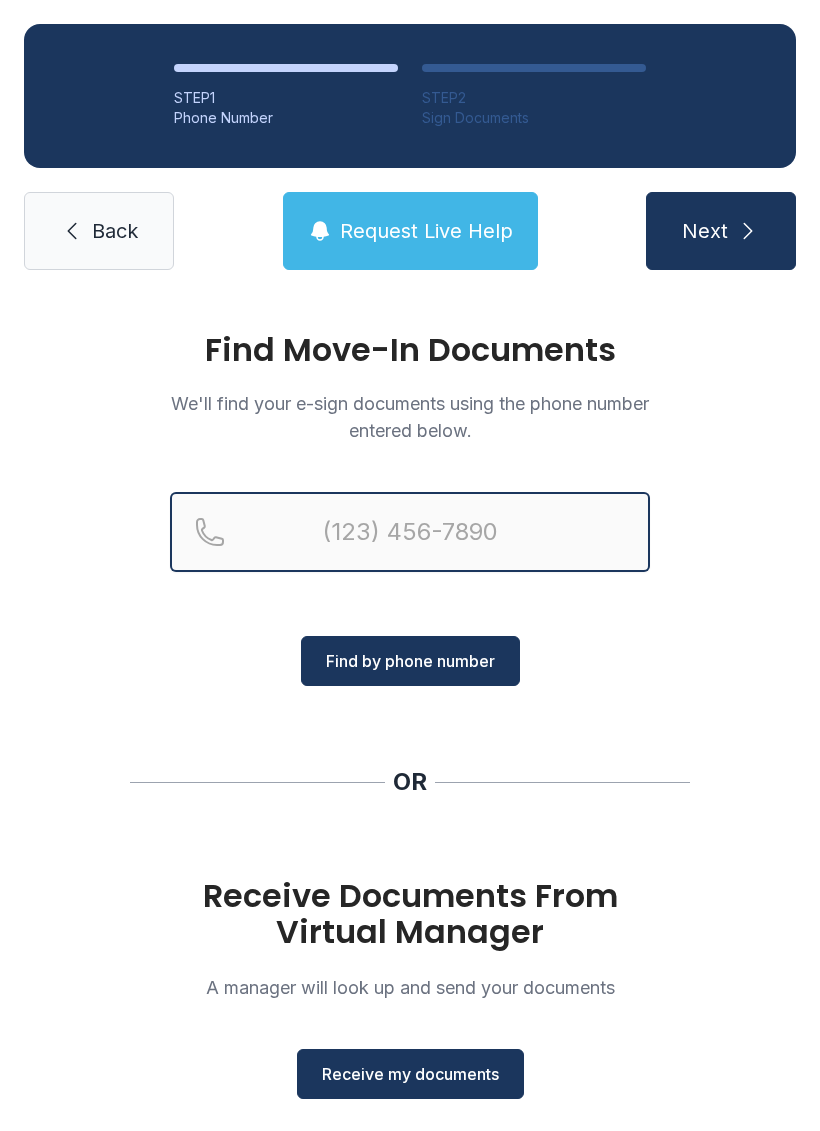 click at bounding box center [410, 532] 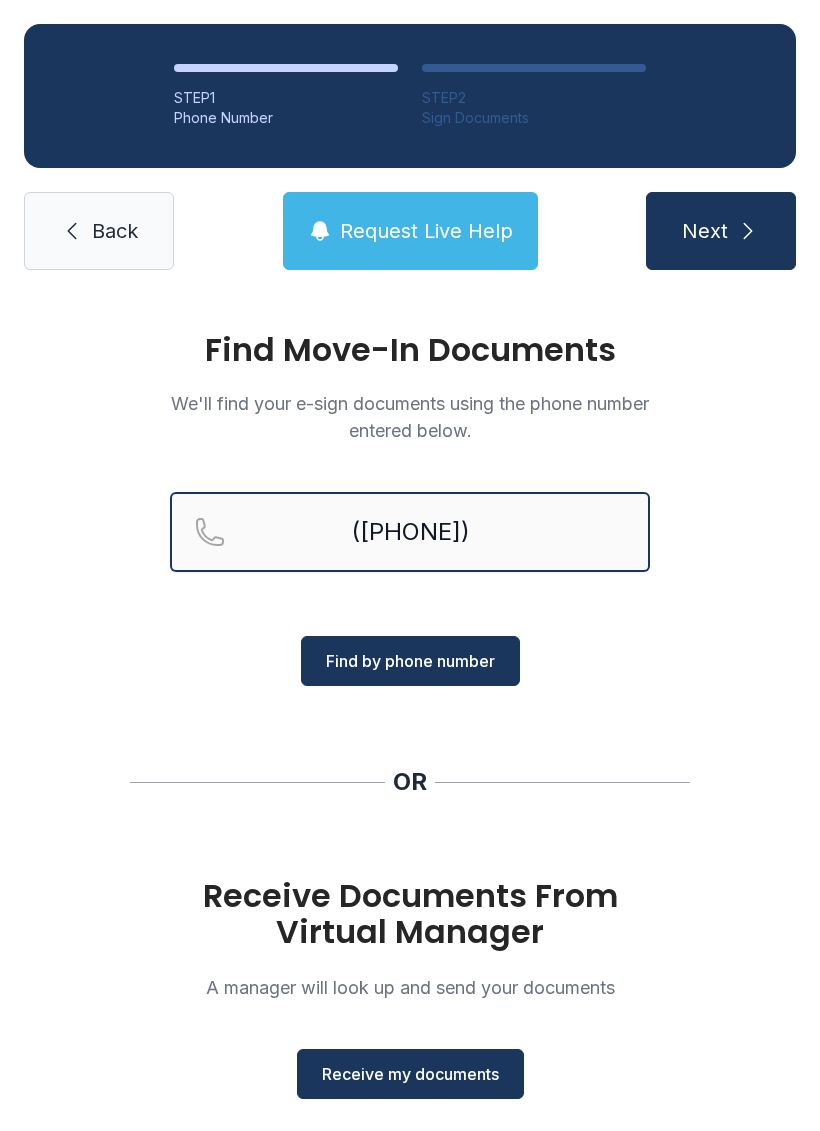 type on "([PHONE])" 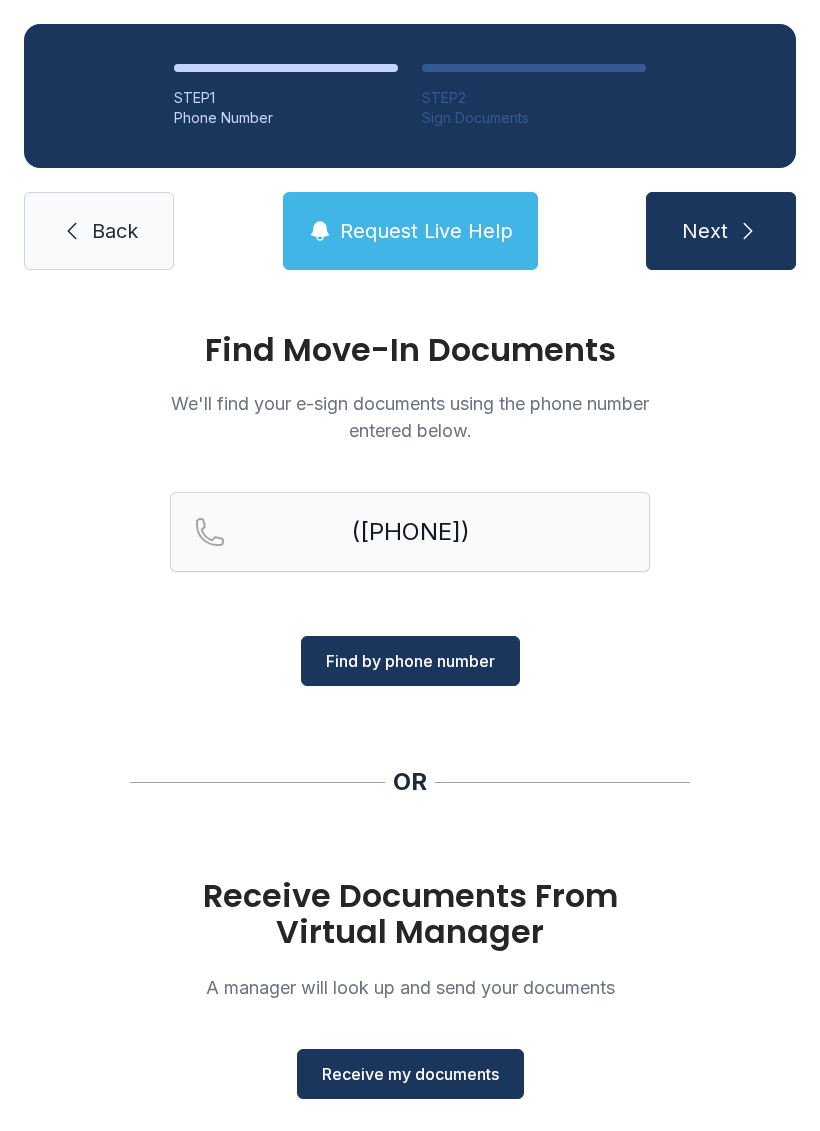 click on "Find by phone number" at bounding box center (410, 661) 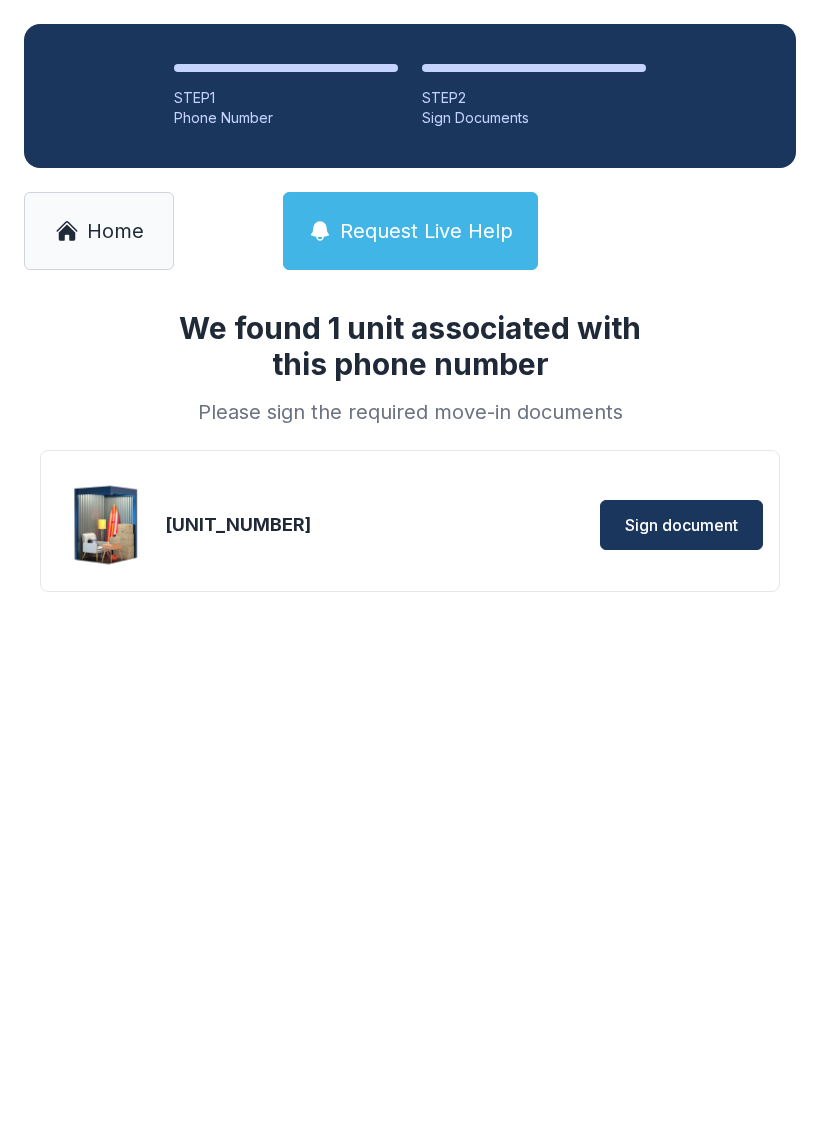 click on "Sign document" at bounding box center (681, 525) 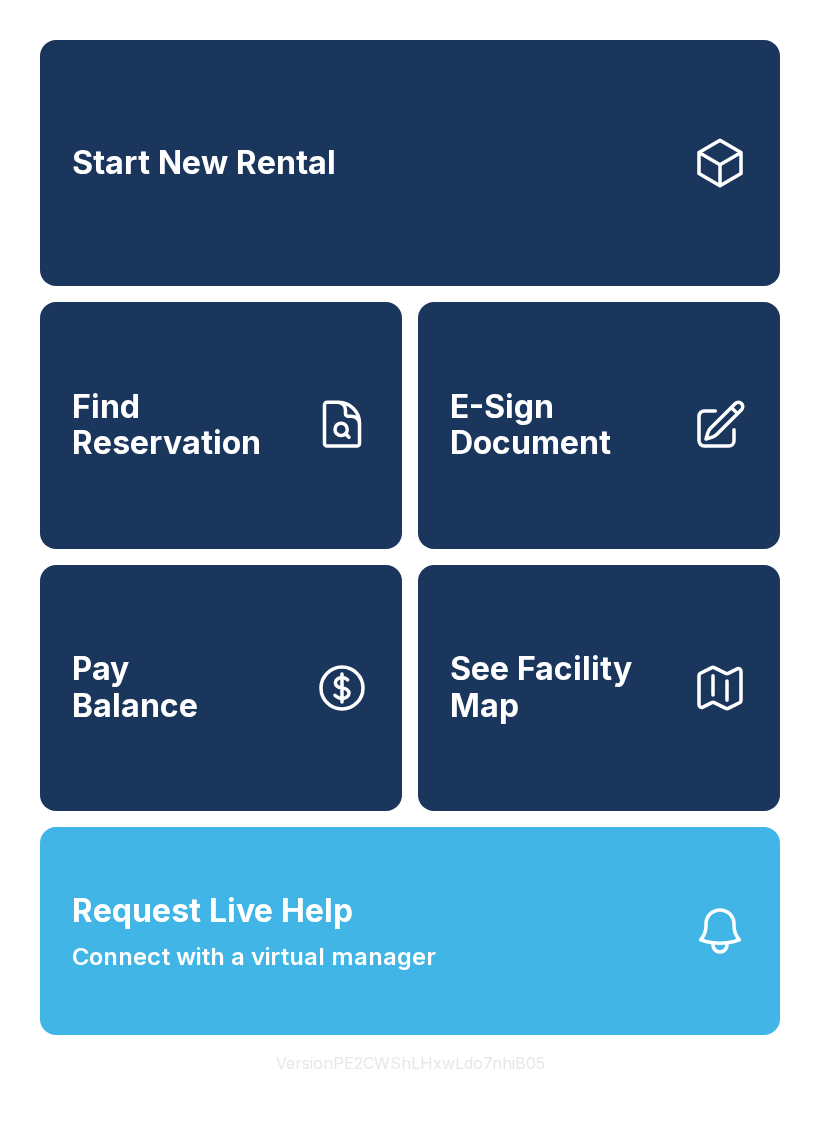click 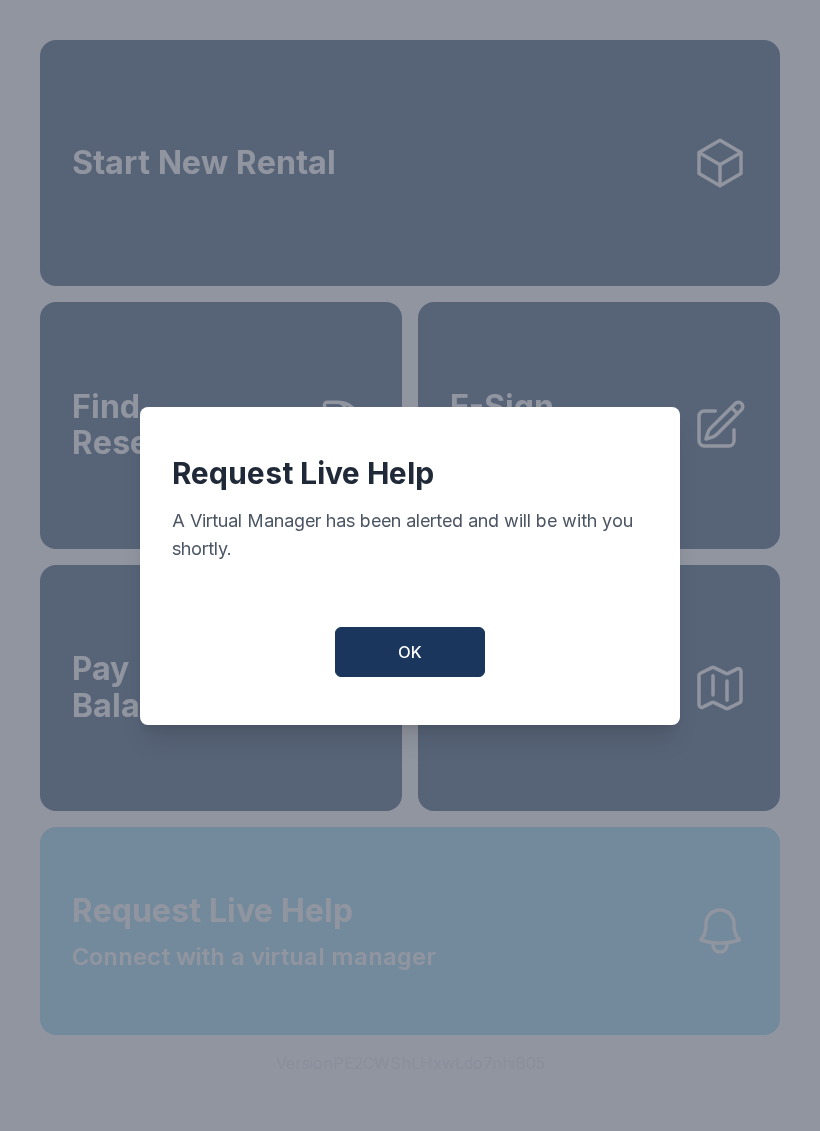 click on "OK" at bounding box center [410, 652] 